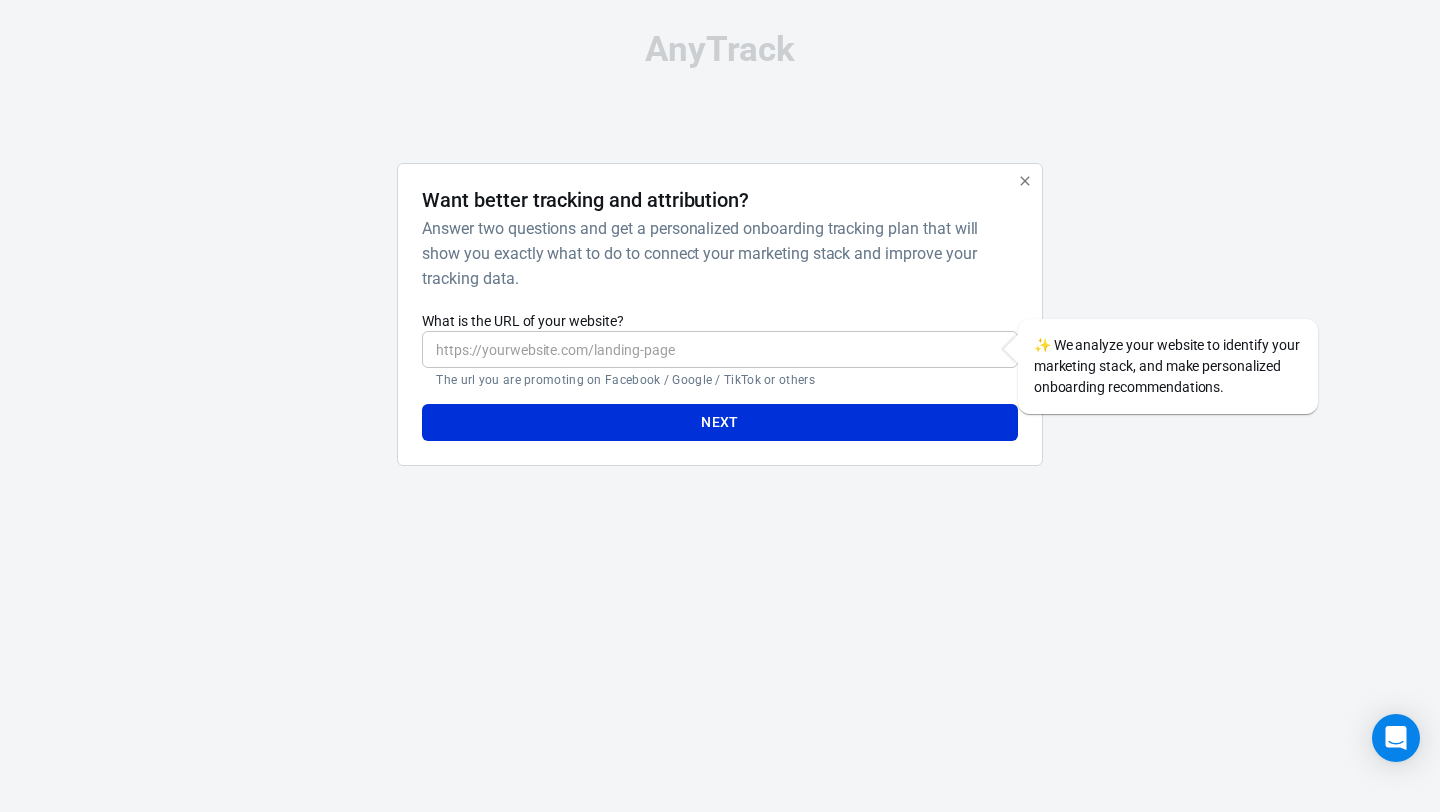 scroll, scrollTop: 0, scrollLeft: 0, axis: both 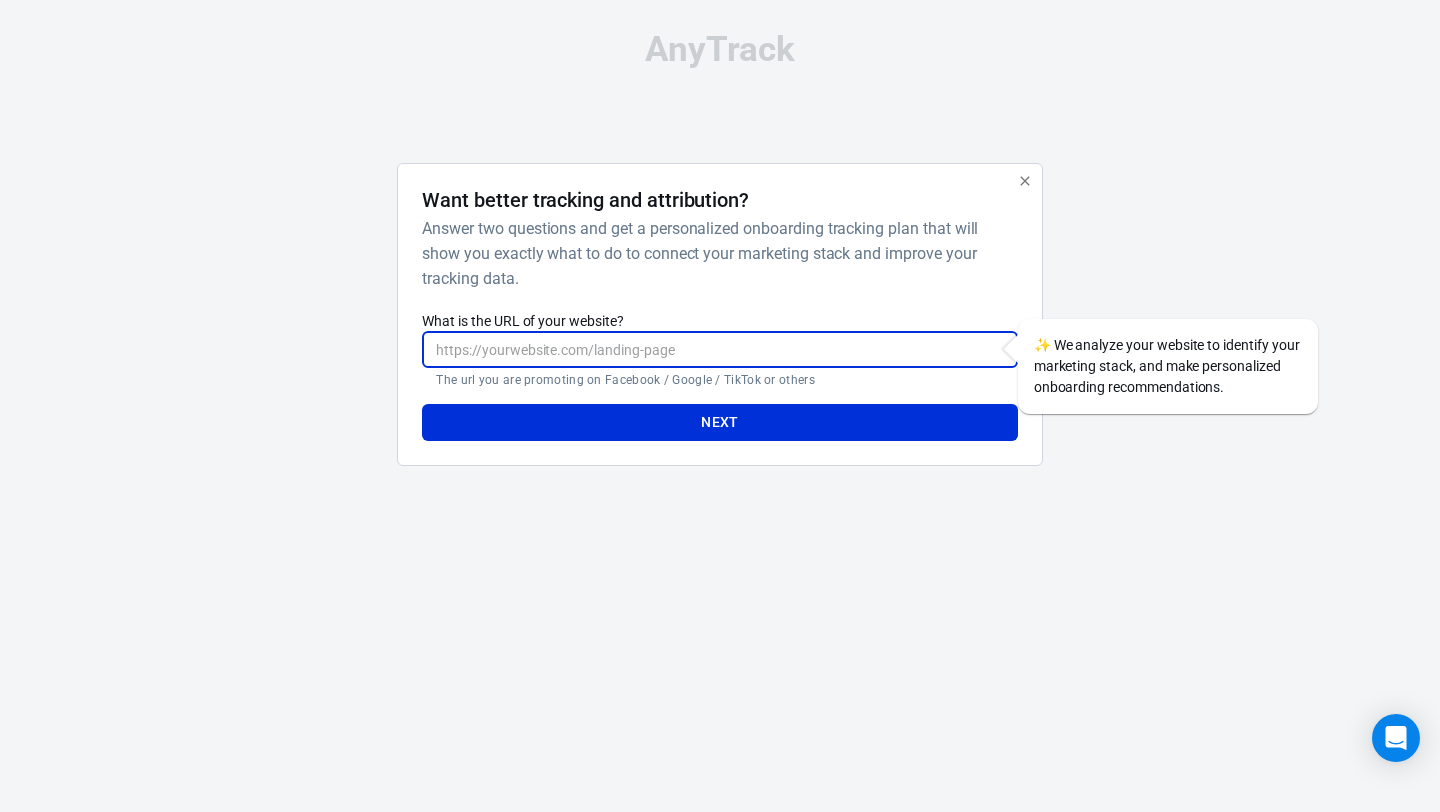 click on "What is the URL of your website?" at bounding box center [719, 349] 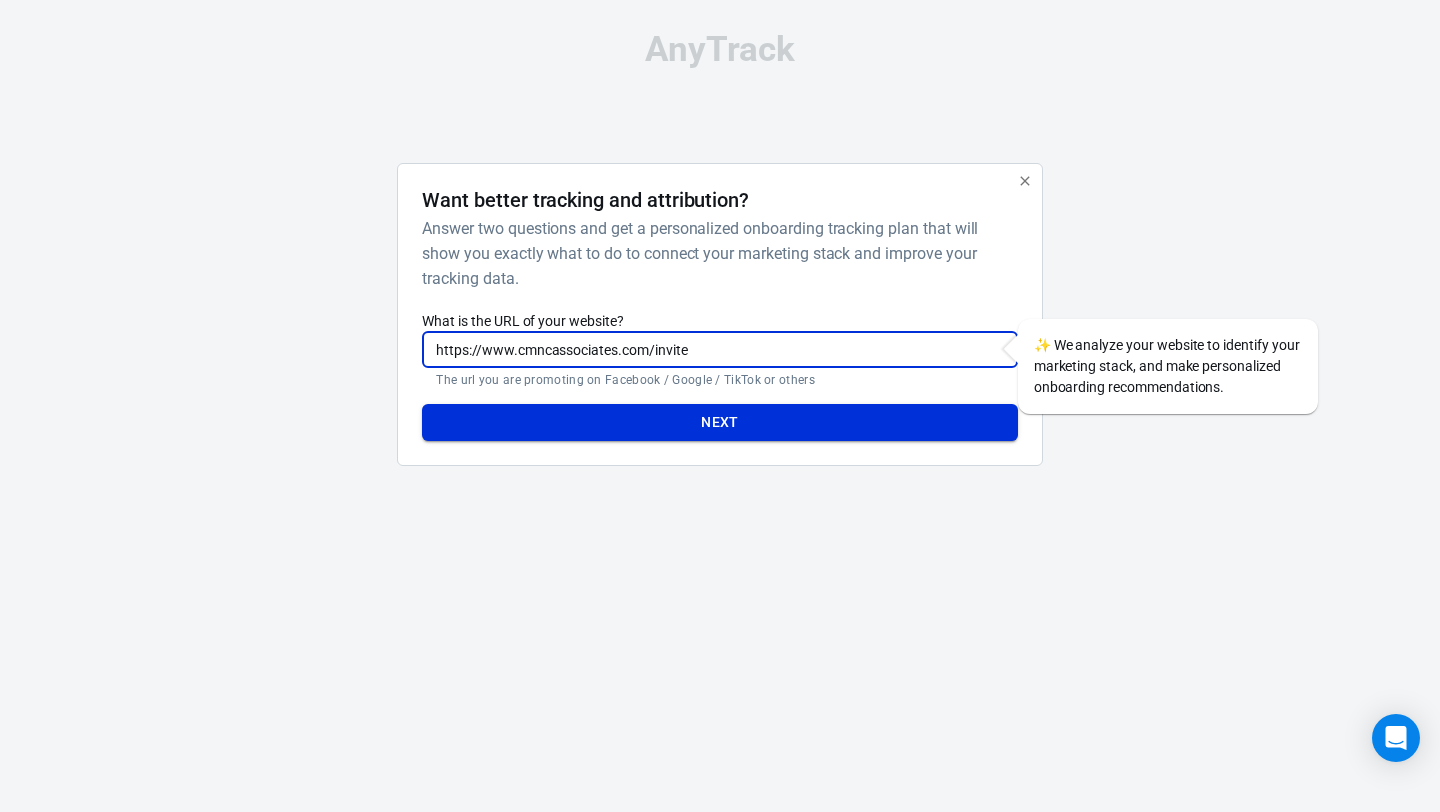 type on "https://www.cmncassociates.com/invite" 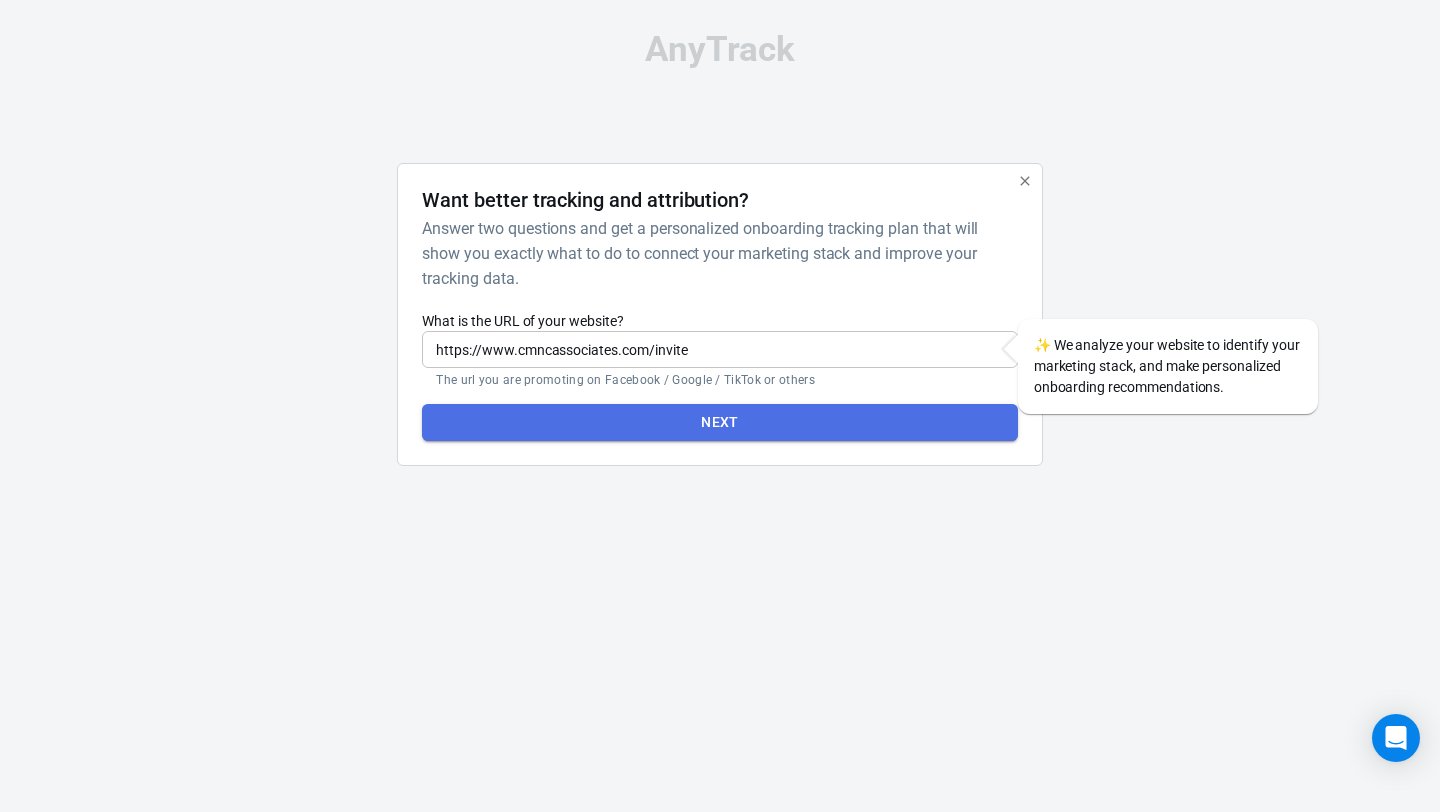 click on "Next" at bounding box center [719, 422] 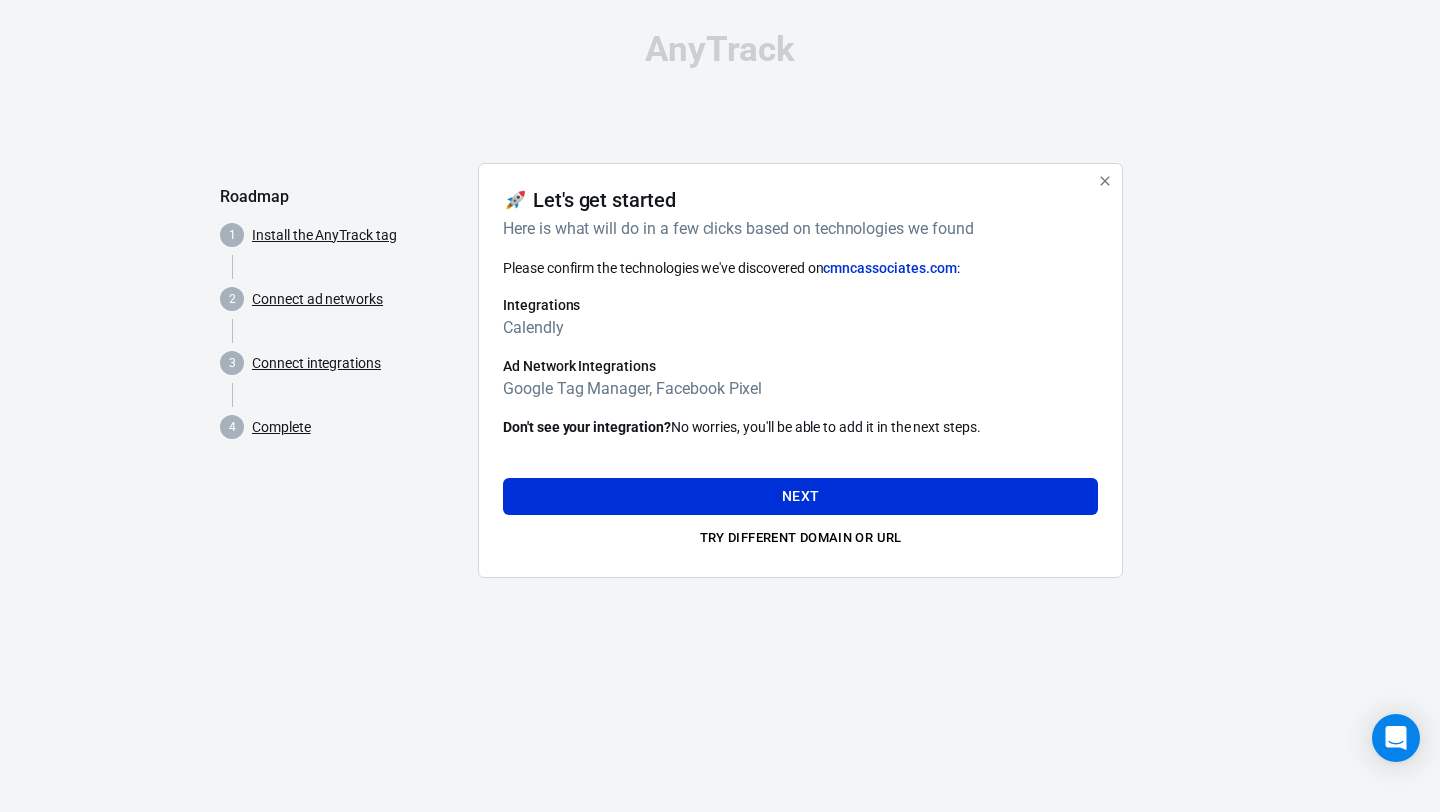 scroll, scrollTop: 0, scrollLeft: 0, axis: both 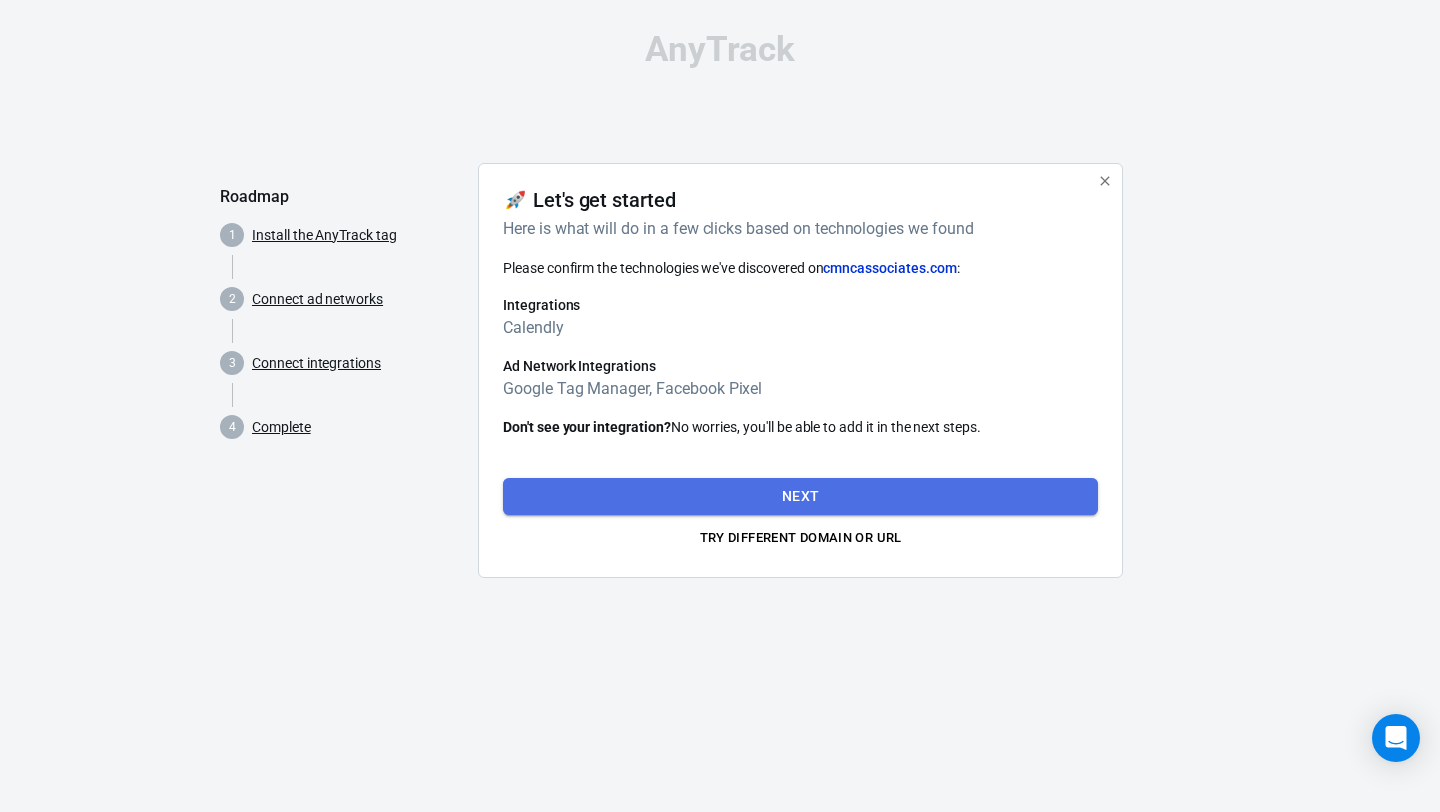 click on "Next" at bounding box center (800, 496) 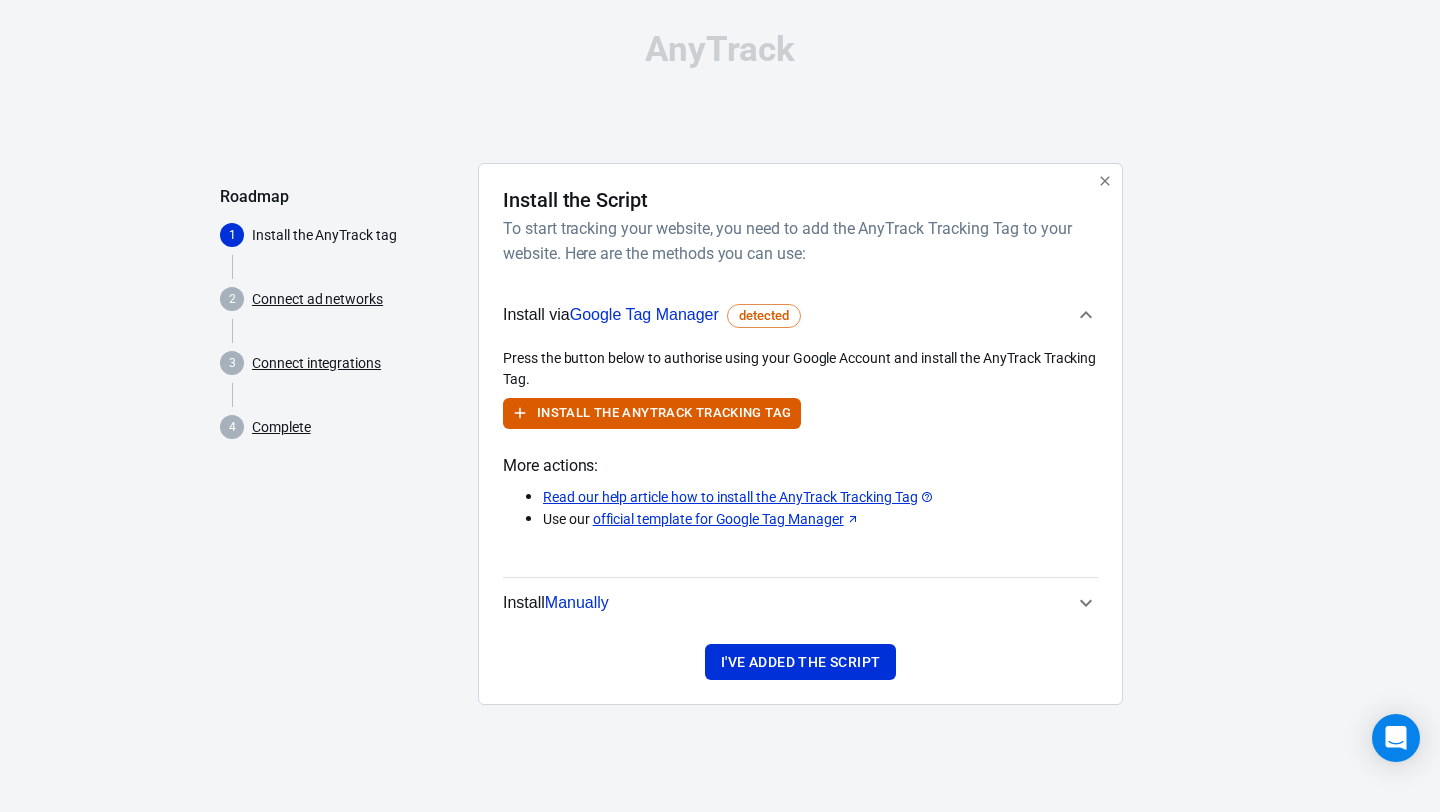 scroll, scrollTop: 0, scrollLeft: 0, axis: both 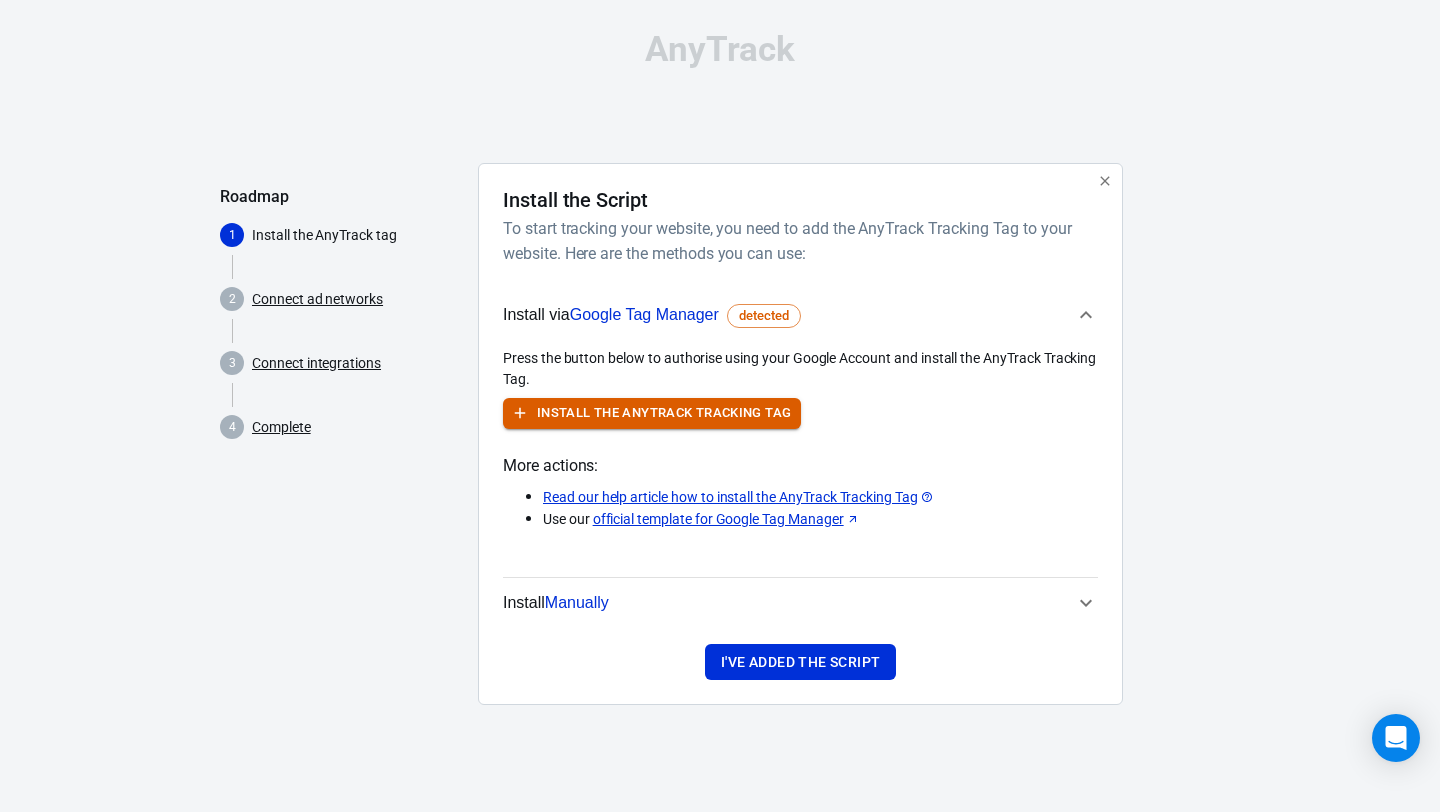 click on "Install the AnyTrack Tracking Tag" at bounding box center [652, 413] 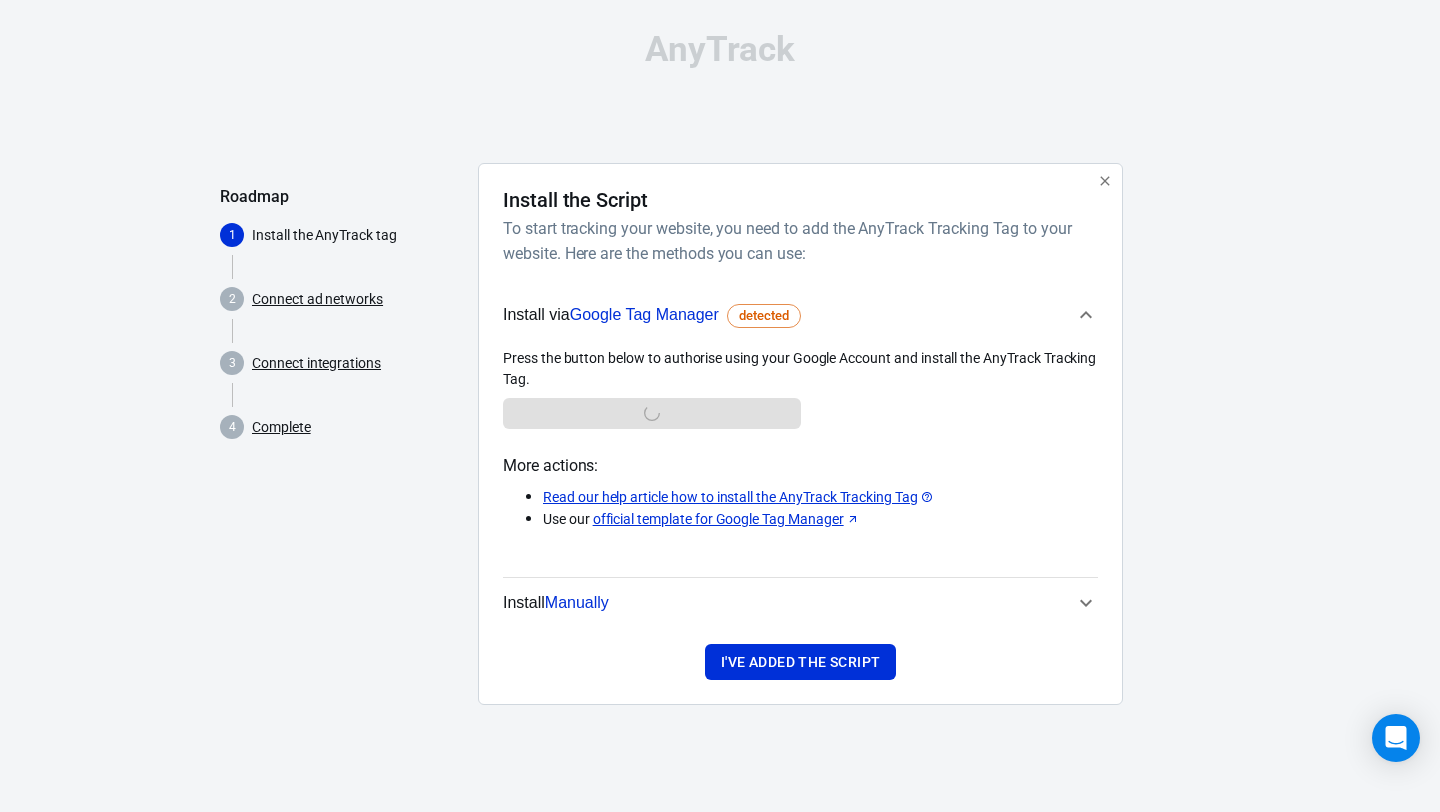 click on "Manually" at bounding box center [577, 602] 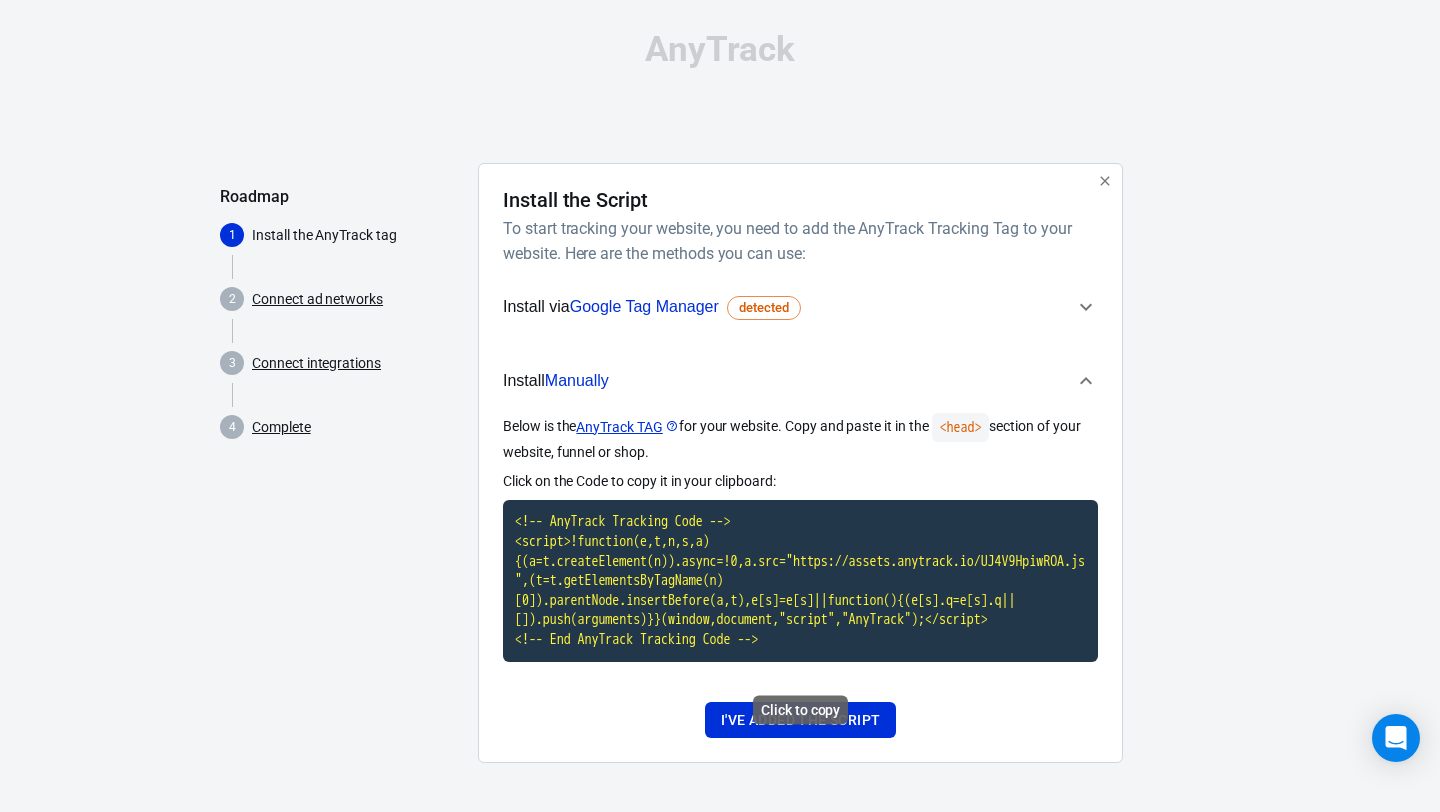 click on "<!-- AnyTrack Tracking Code -->
<script>!function(e,t,n,s,a){(a=t.createElement(n)).async=!0,a.src="https://assets.anytrack.io/UJ4V9HpiwROA.js",(t=t.getElementsByTagName(n)[0]).parentNode.insertBefore(a,t),e[s]=e[s]||function(){(e[s].q=e[s].q||[]).push(arguments)}}(window,document,"script","AnyTrack");</script>
<!-- End AnyTrack Tracking Code -->" at bounding box center [800, 580] 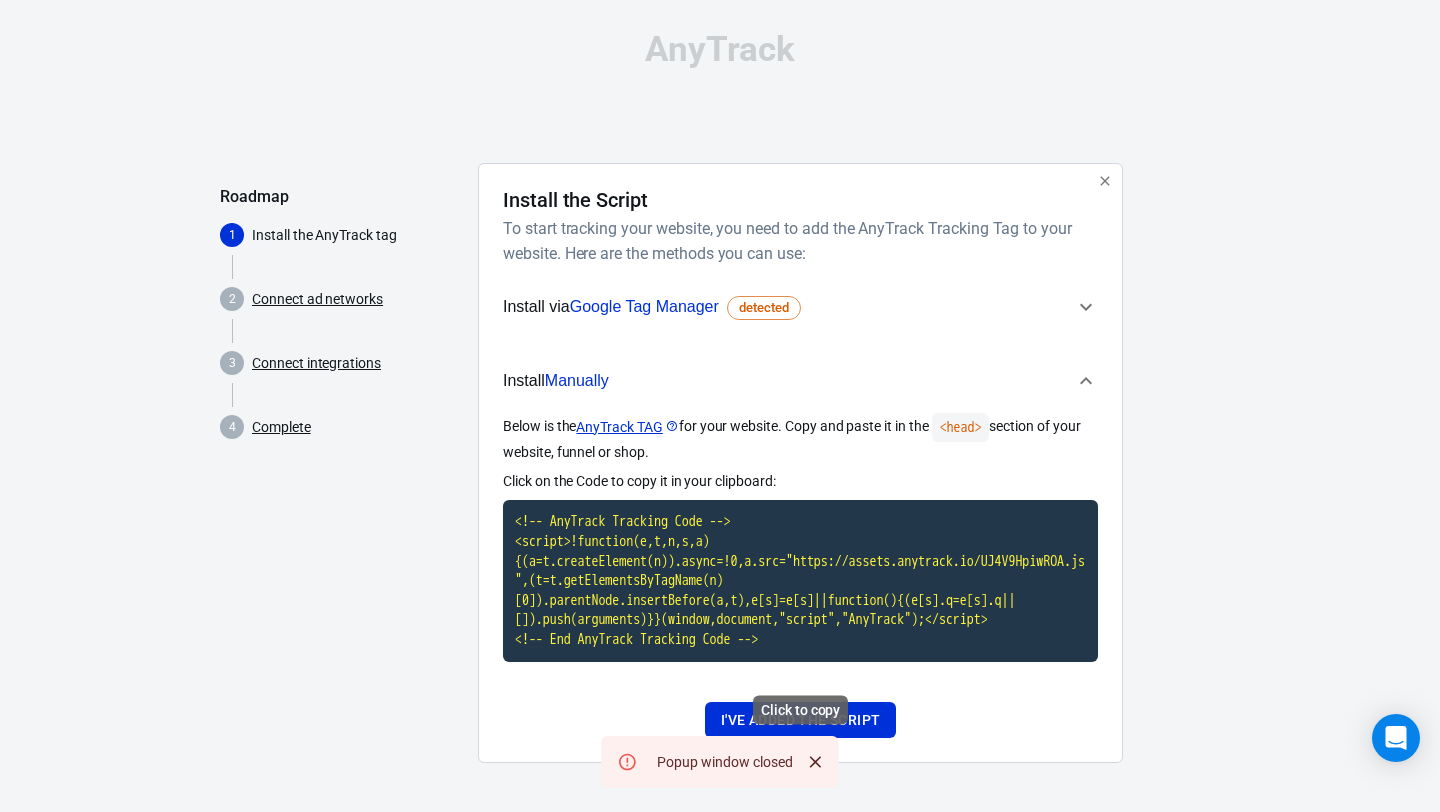 click on "<!-- AnyTrack Tracking Code -->
<script>!function(e,t,n,s,a){(a=t.createElement(n)).async=!0,a.src="https://assets.anytrack.io/UJ4V9HpiwROA.js",(t=t.getElementsByTagName(n)[0]).parentNode.insertBefore(a,t),e[s]=e[s]||function(){(e[s].q=e[s].q||[]).push(arguments)}}(window,document,"script","AnyTrack");</script>
<!-- End AnyTrack Tracking Code -->" at bounding box center [800, 580] 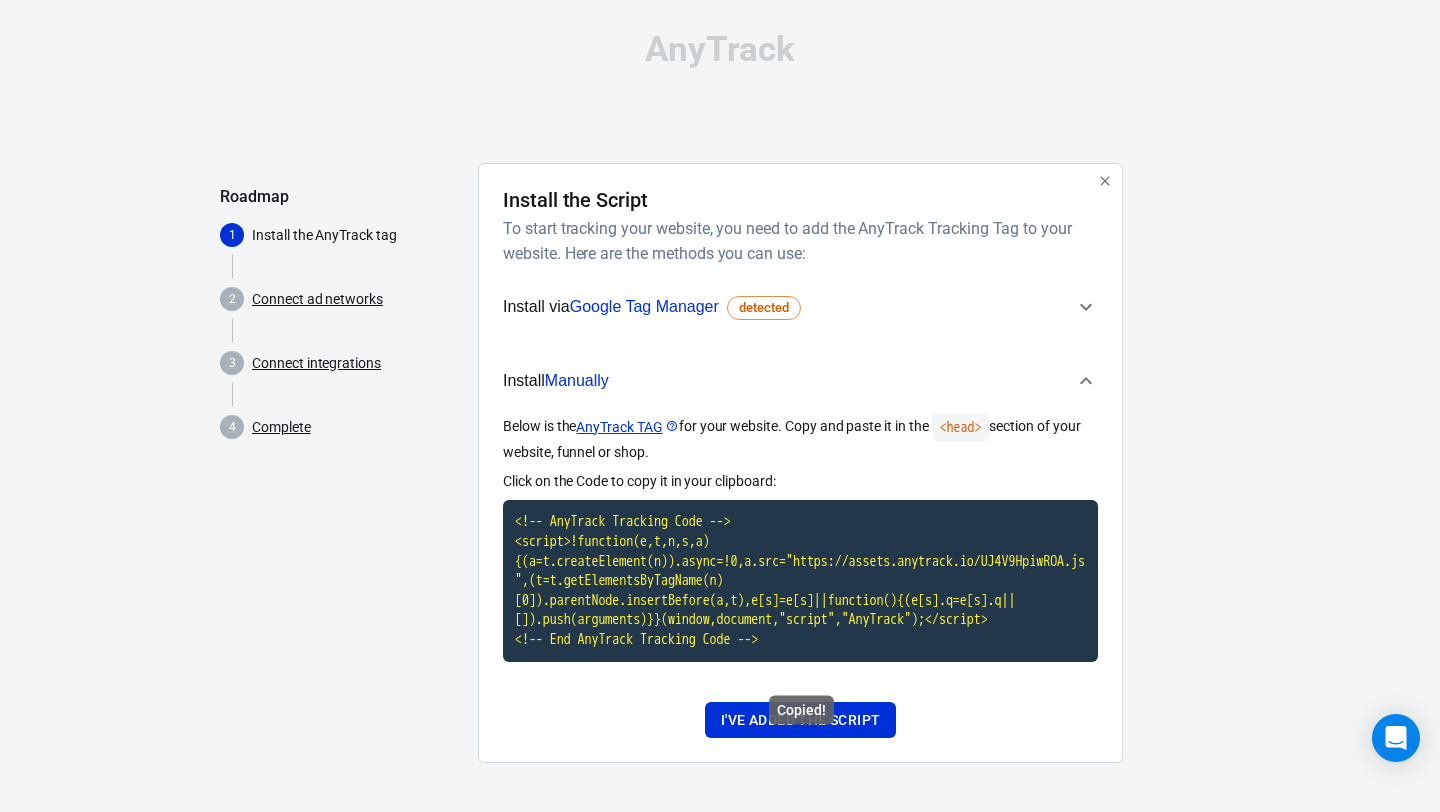 scroll, scrollTop: 19, scrollLeft: 0, axis: vertical 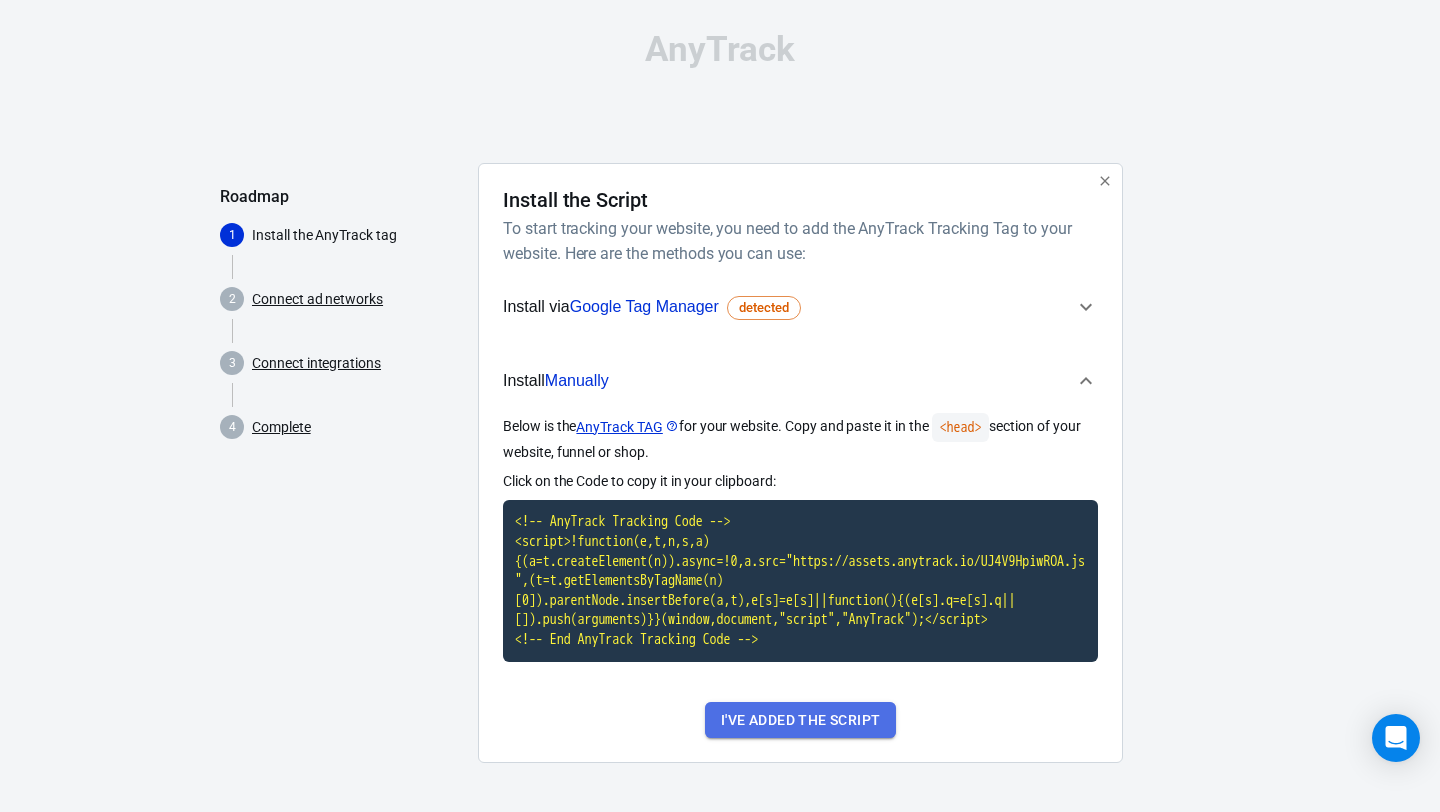 click on "I've added the script" at bounding box center [800, 720] 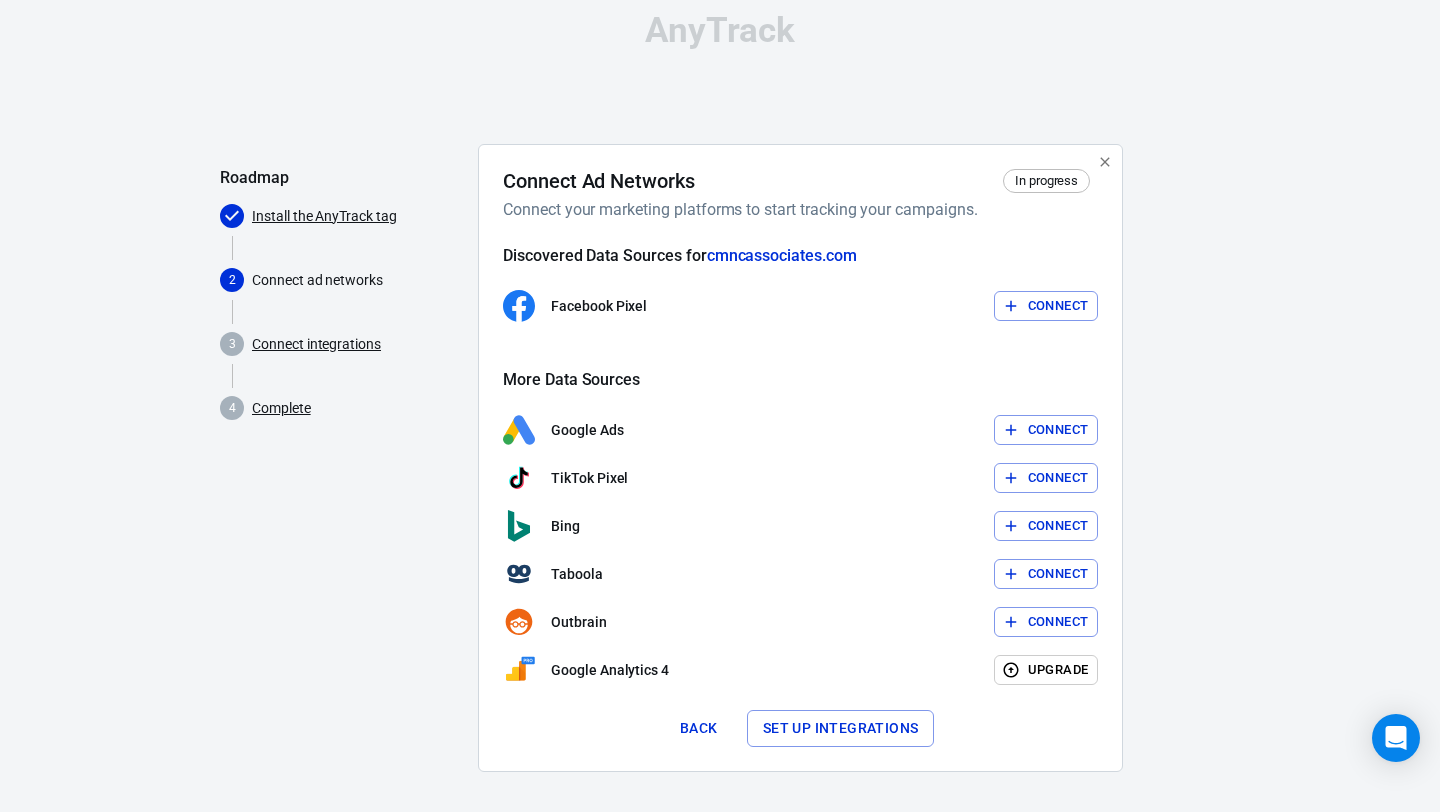 scroll, scrollTop: 0, scrollLeft: 0, axis: both 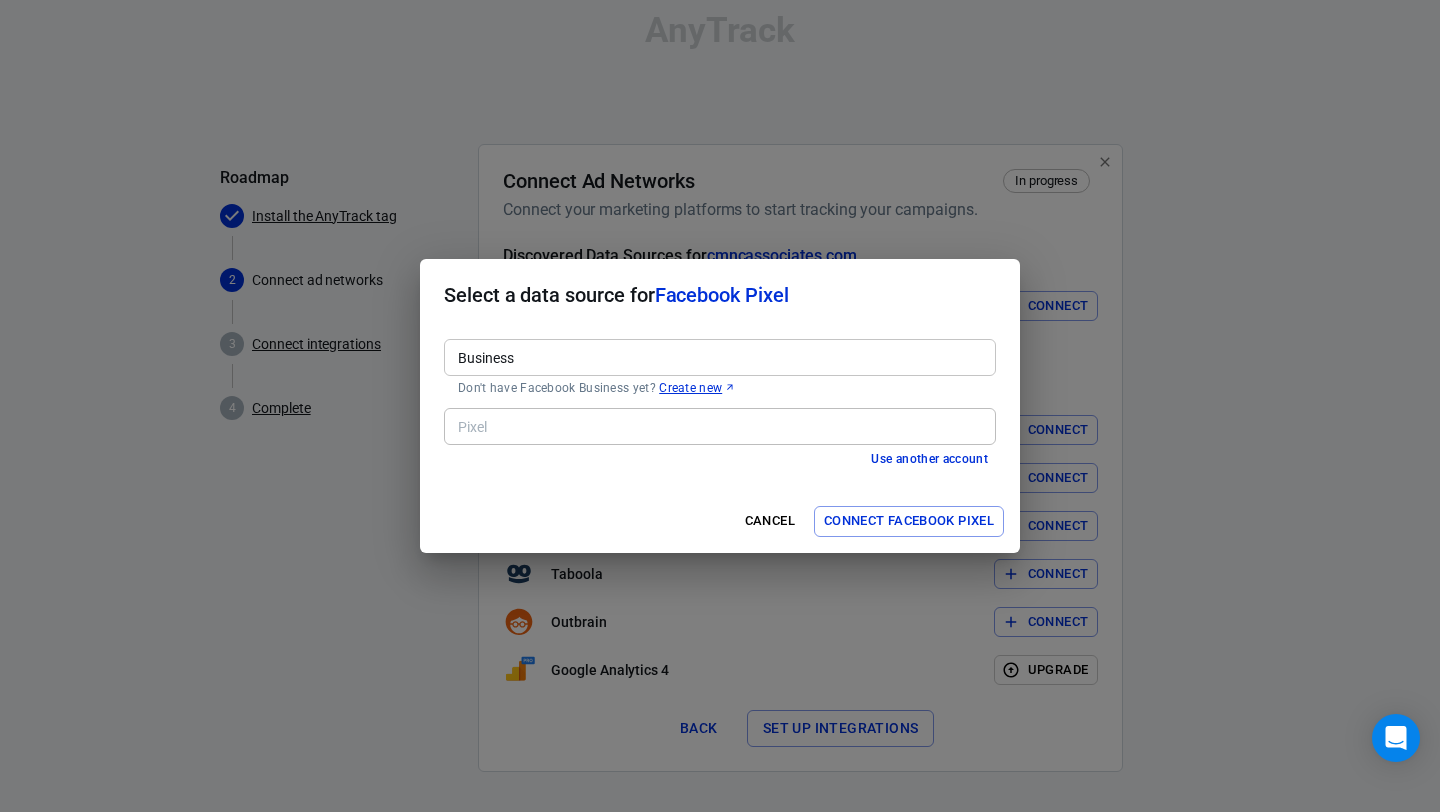 click on "Business" at bounding box center (718, 357) 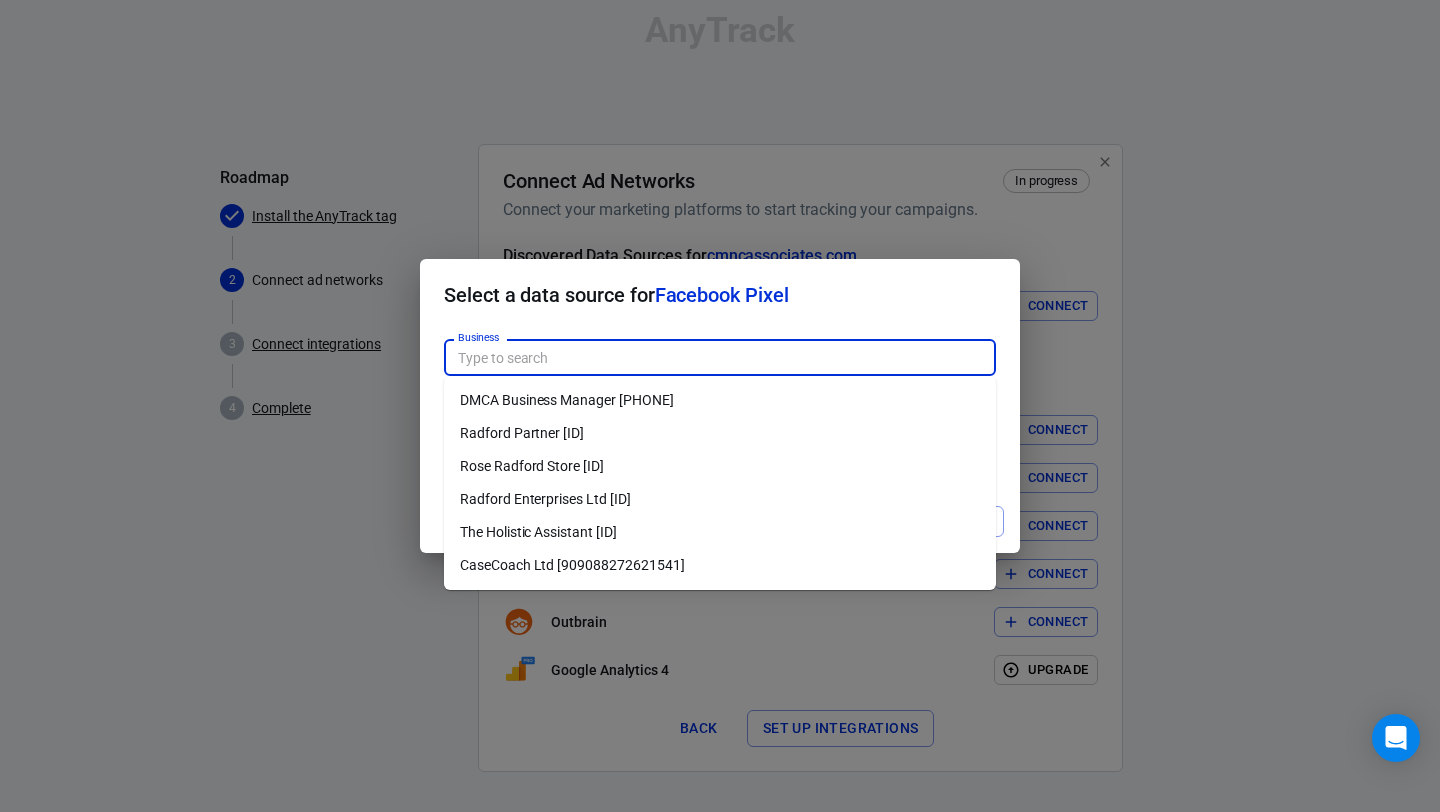 click on "Radford Enterprises Ltd [ID]" at bounding box center (720, 499) 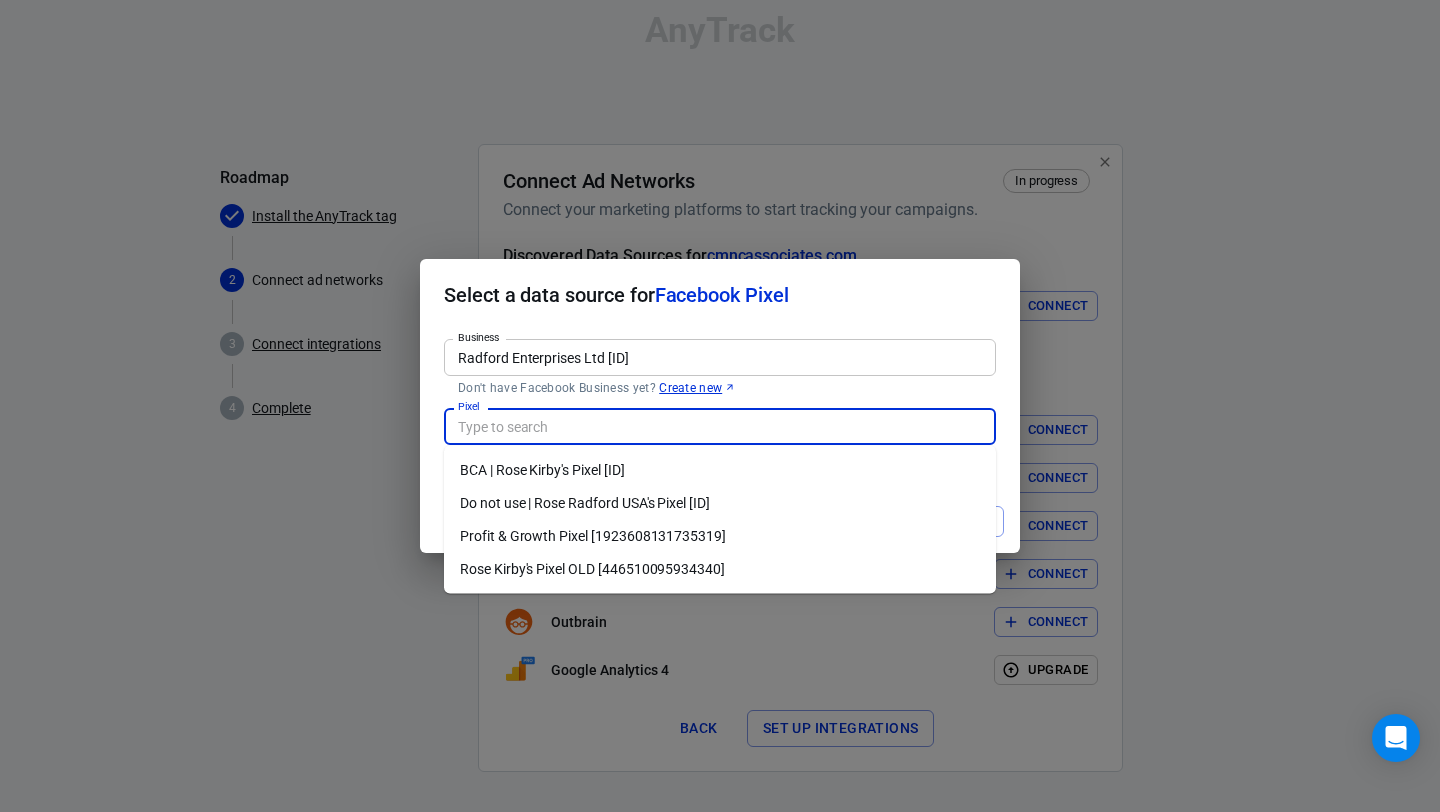 click on "Pixel" at bounding box center (718, 426) 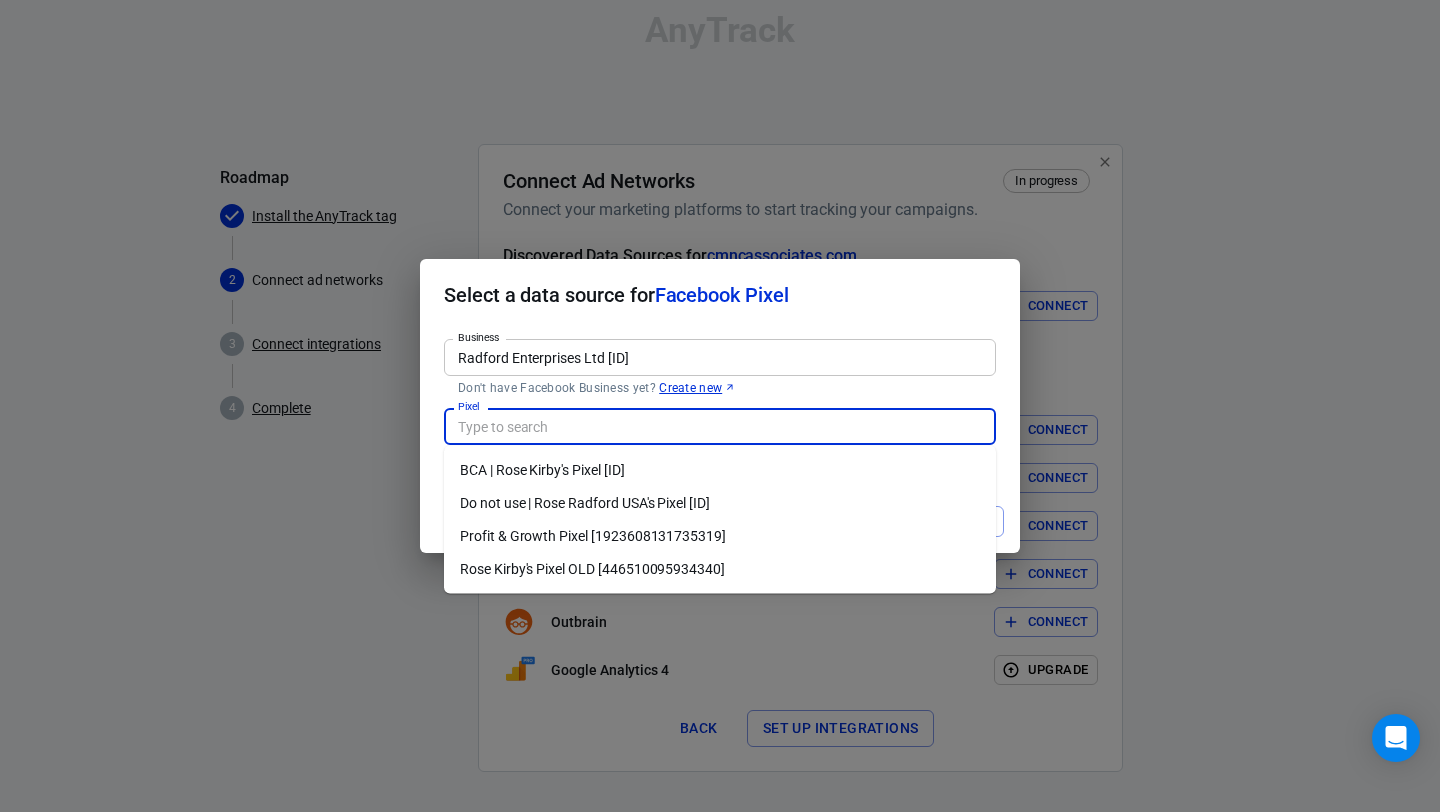 click on "Select a data source for  Facebook Pixel" at bounding box center [720, 295] 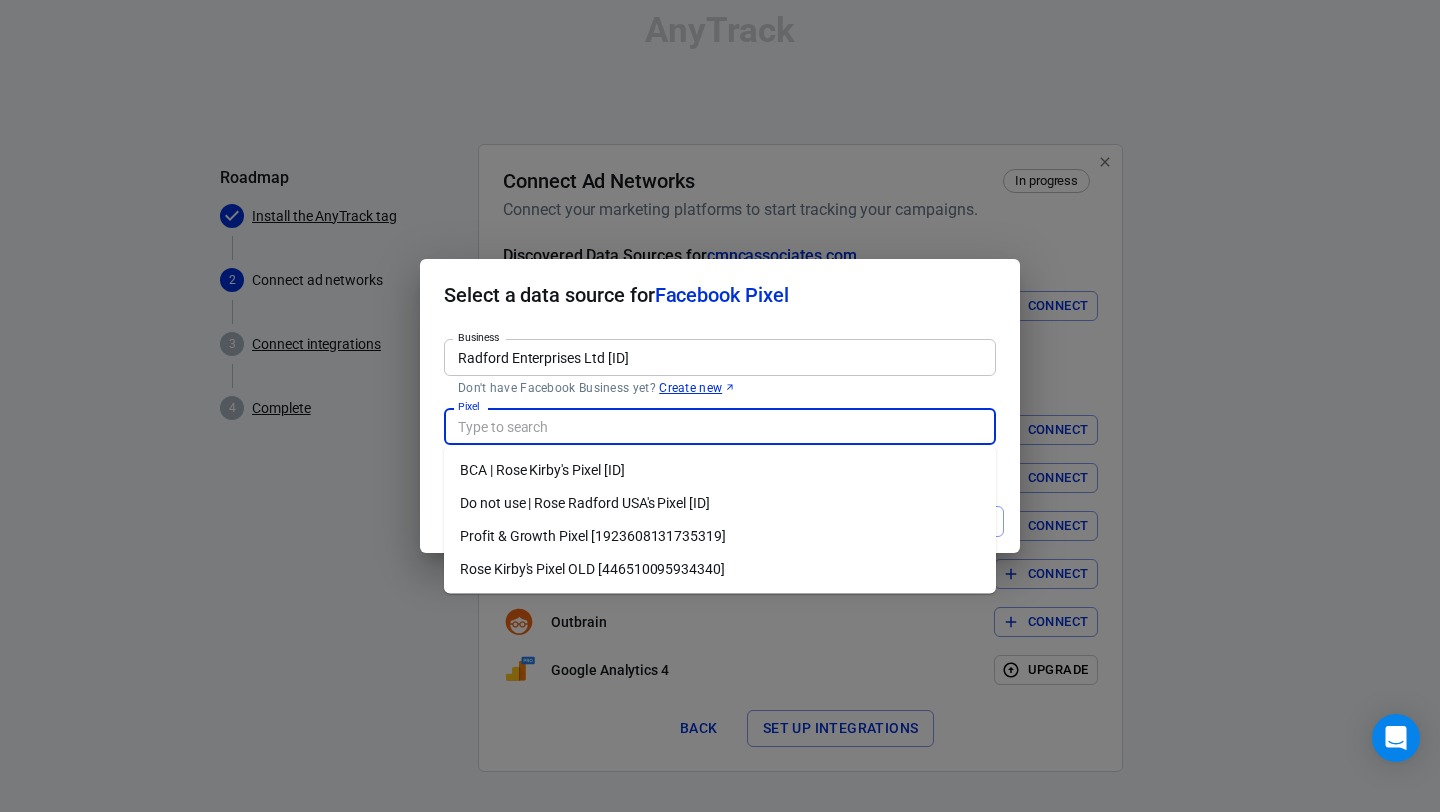 click on "Pixel" at bounding box center [718, 426] 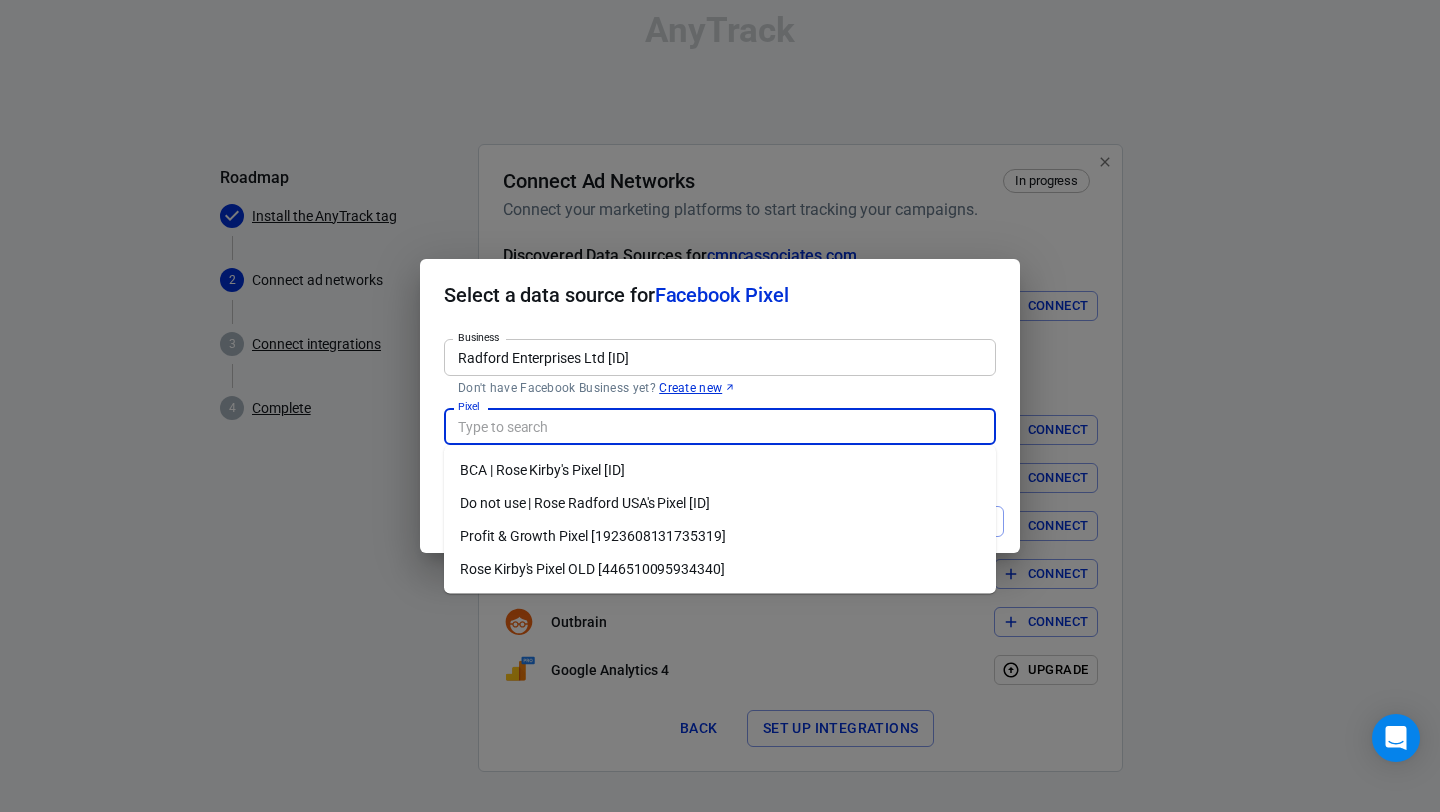 click on "Business Radford Enterprises Ltd [ID] Business Don't have Facebook Business yet? Create new" at bounding box center (720, 365) 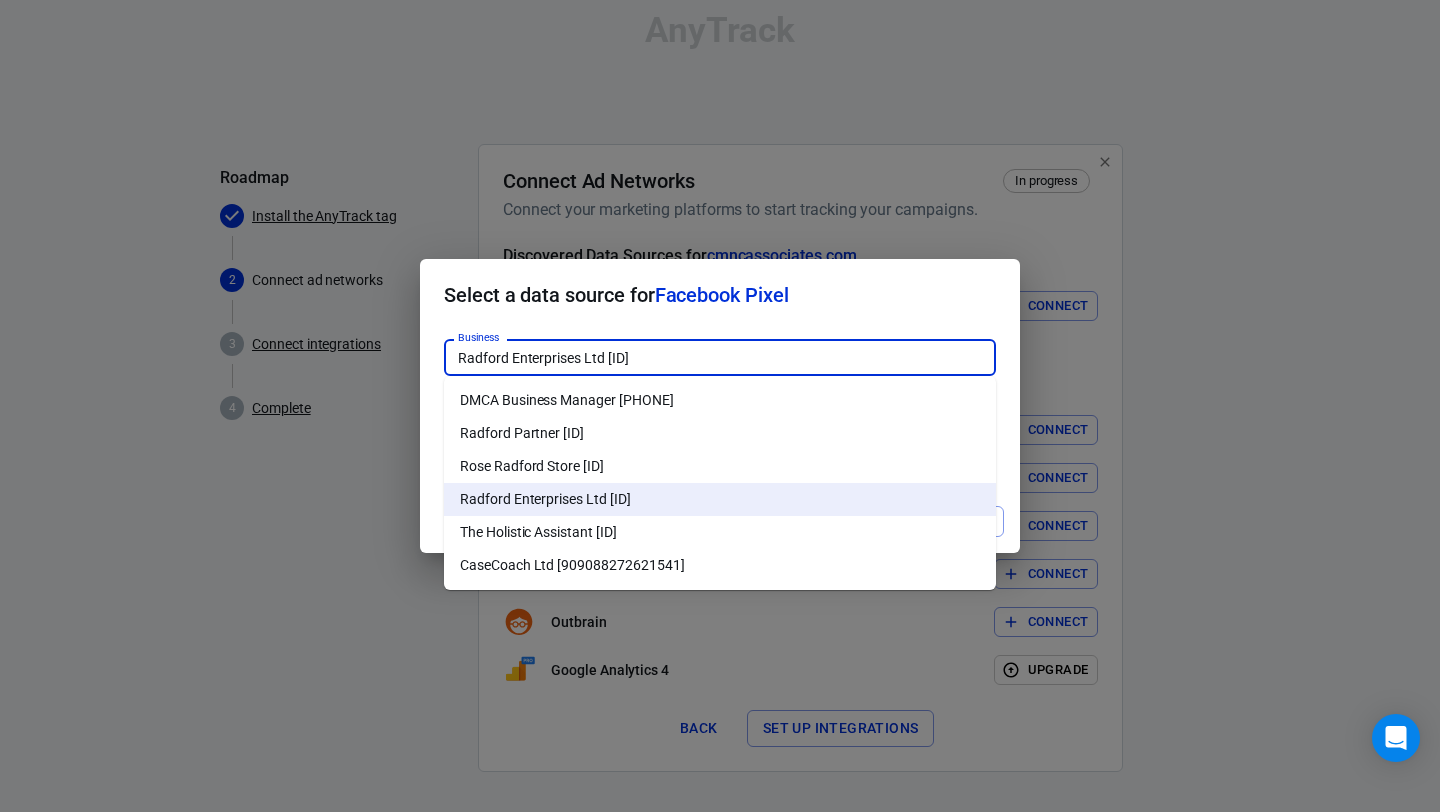 click on "Radford Partner [ID]" at bounding box center [720, 433] 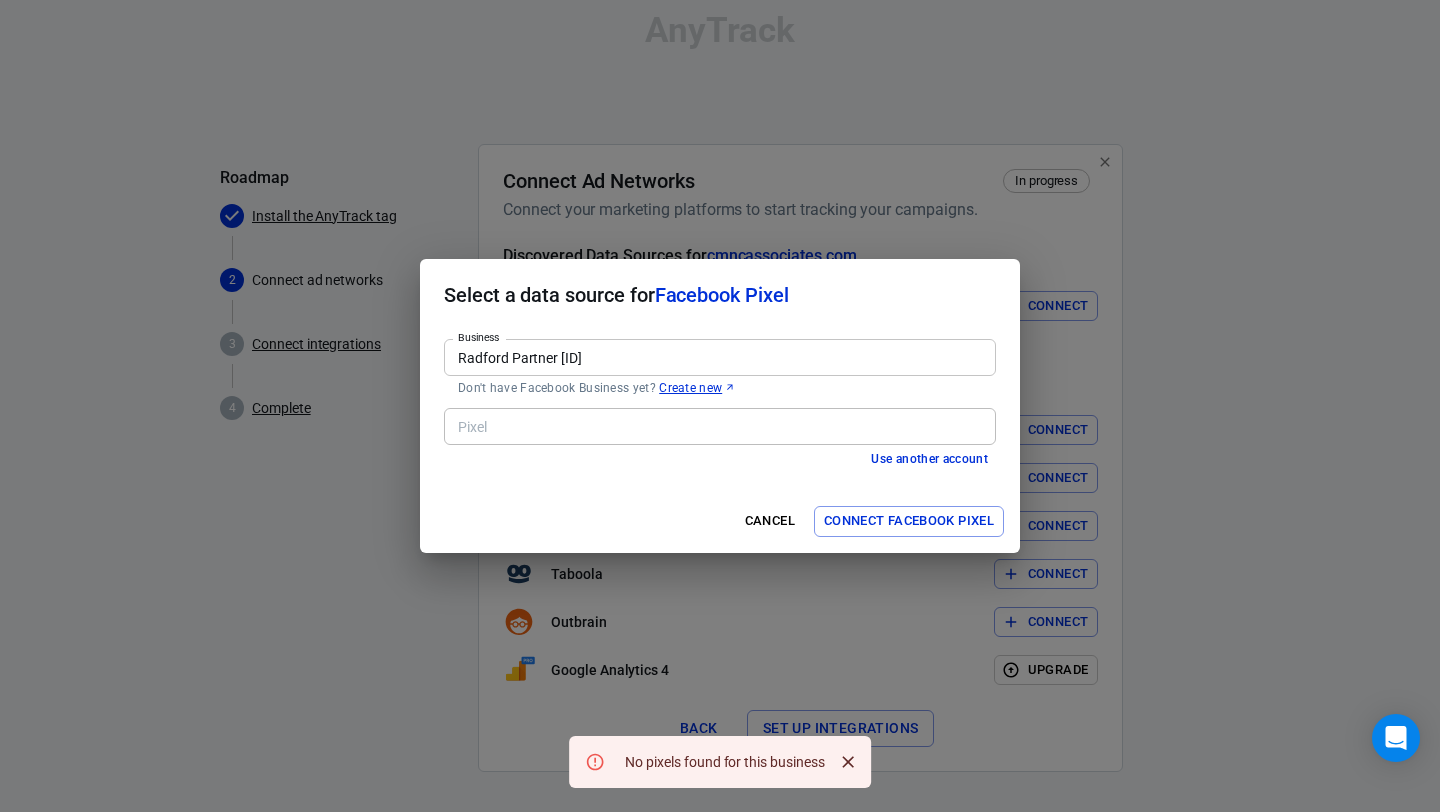 click on "Pixel" at bounding box center (720, 426) 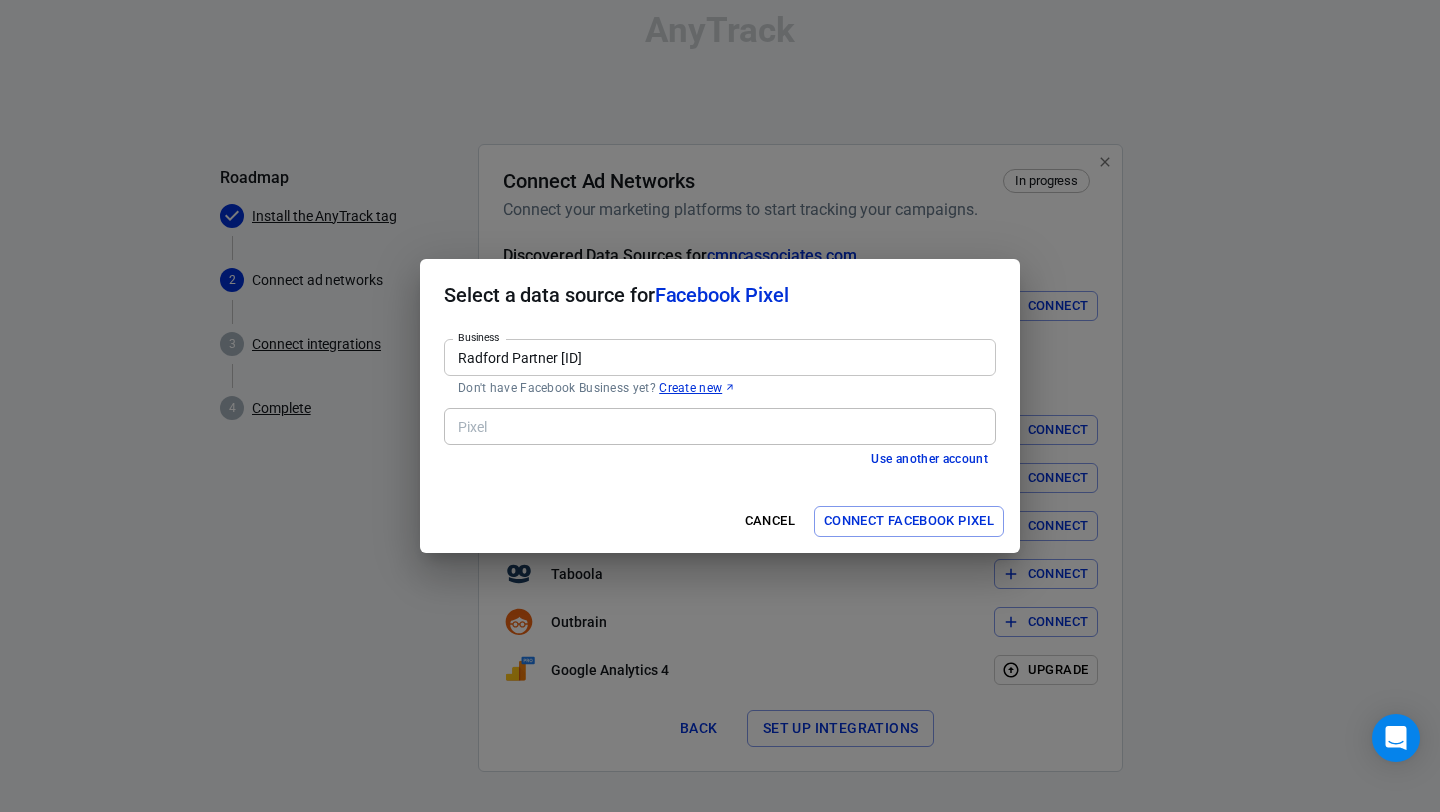 click on "Radford Partner [ID]" at bounding box center (718, 357) 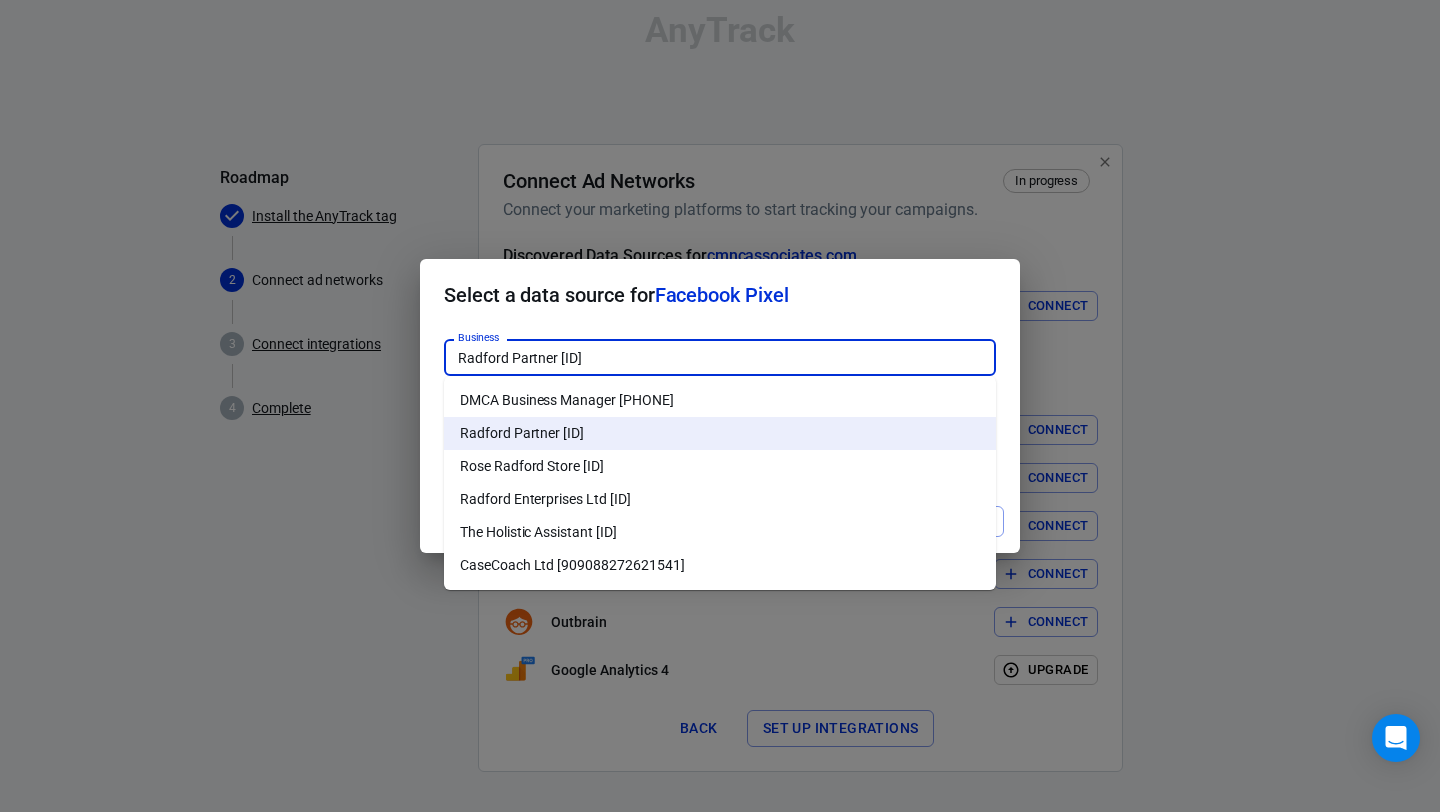 click on "Rose Radford Store [ID]" at bounding box center [720, 466] 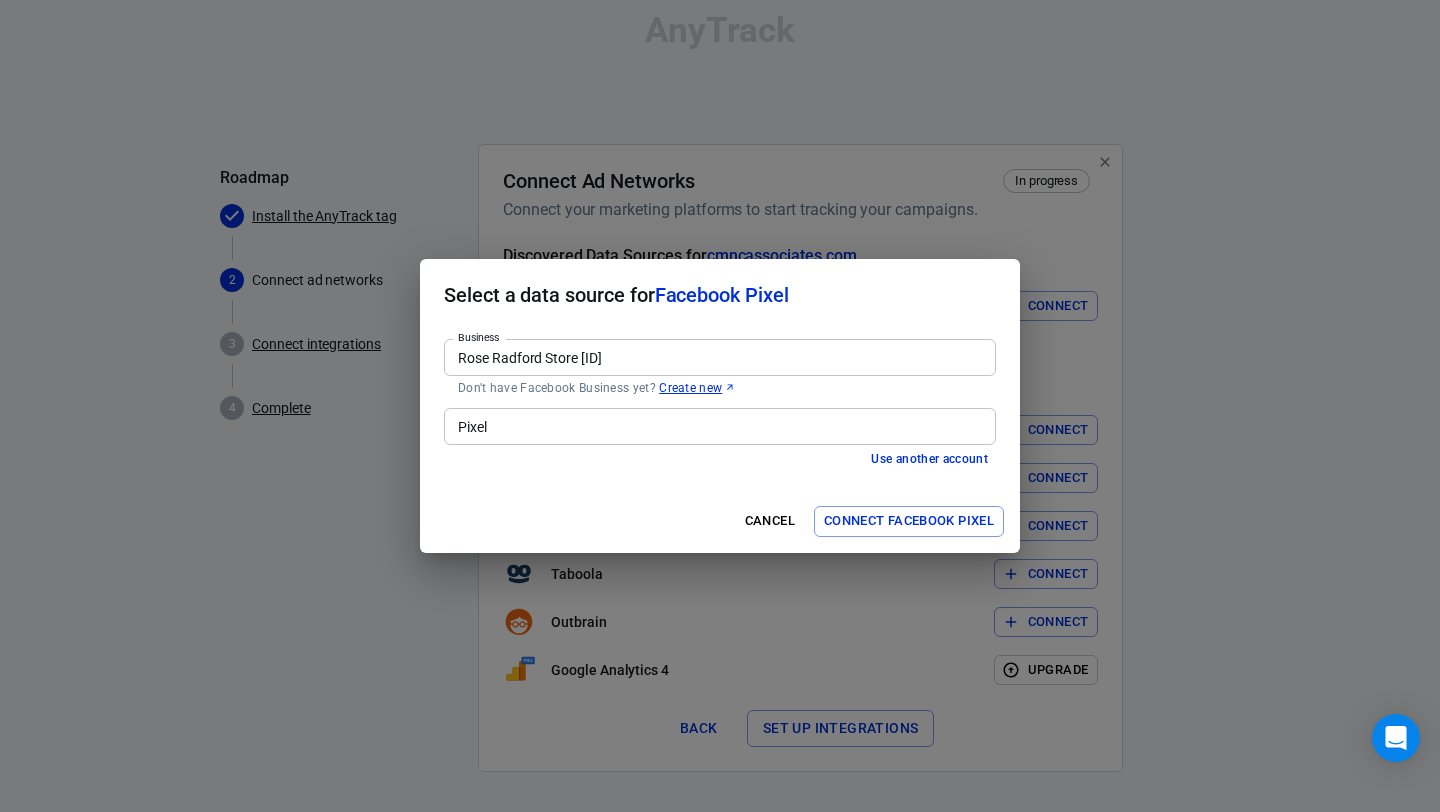 click on "Pixel" at bounding box center (718, 426) 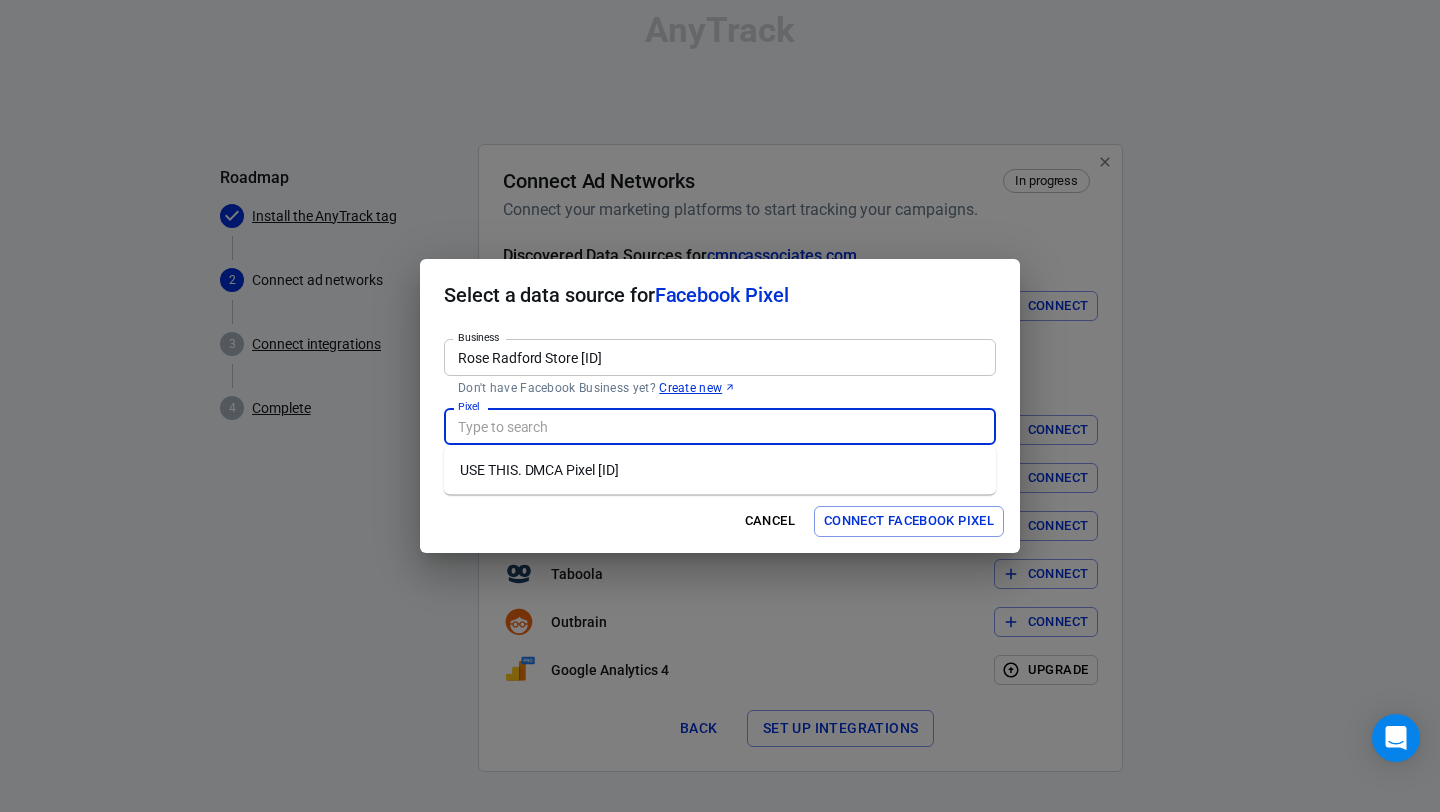 click on "Rose Radford Store [ID]" at bounding box center (718, 357) 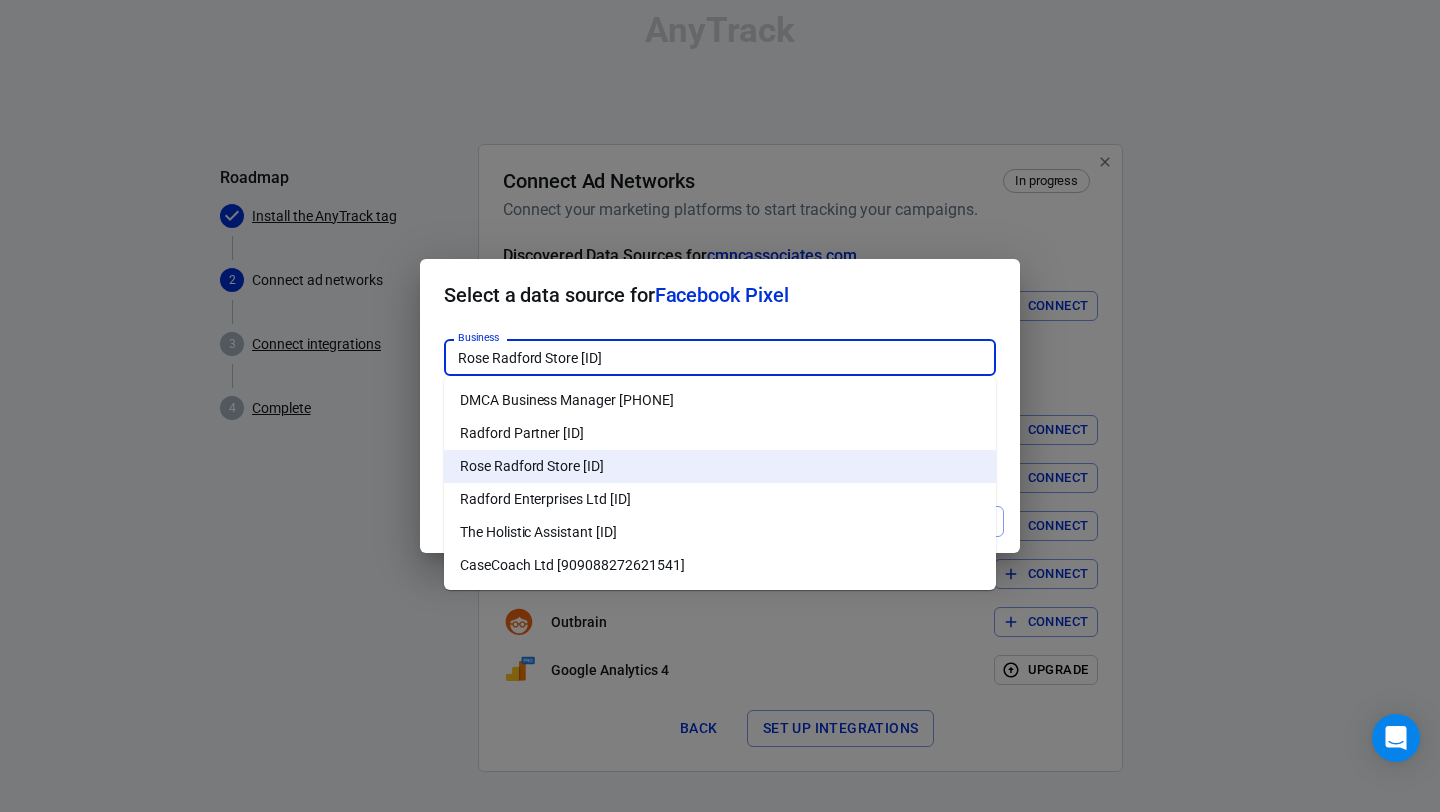 click on "The Holistic Assistant [ID]" at bounding box center [720, 532] 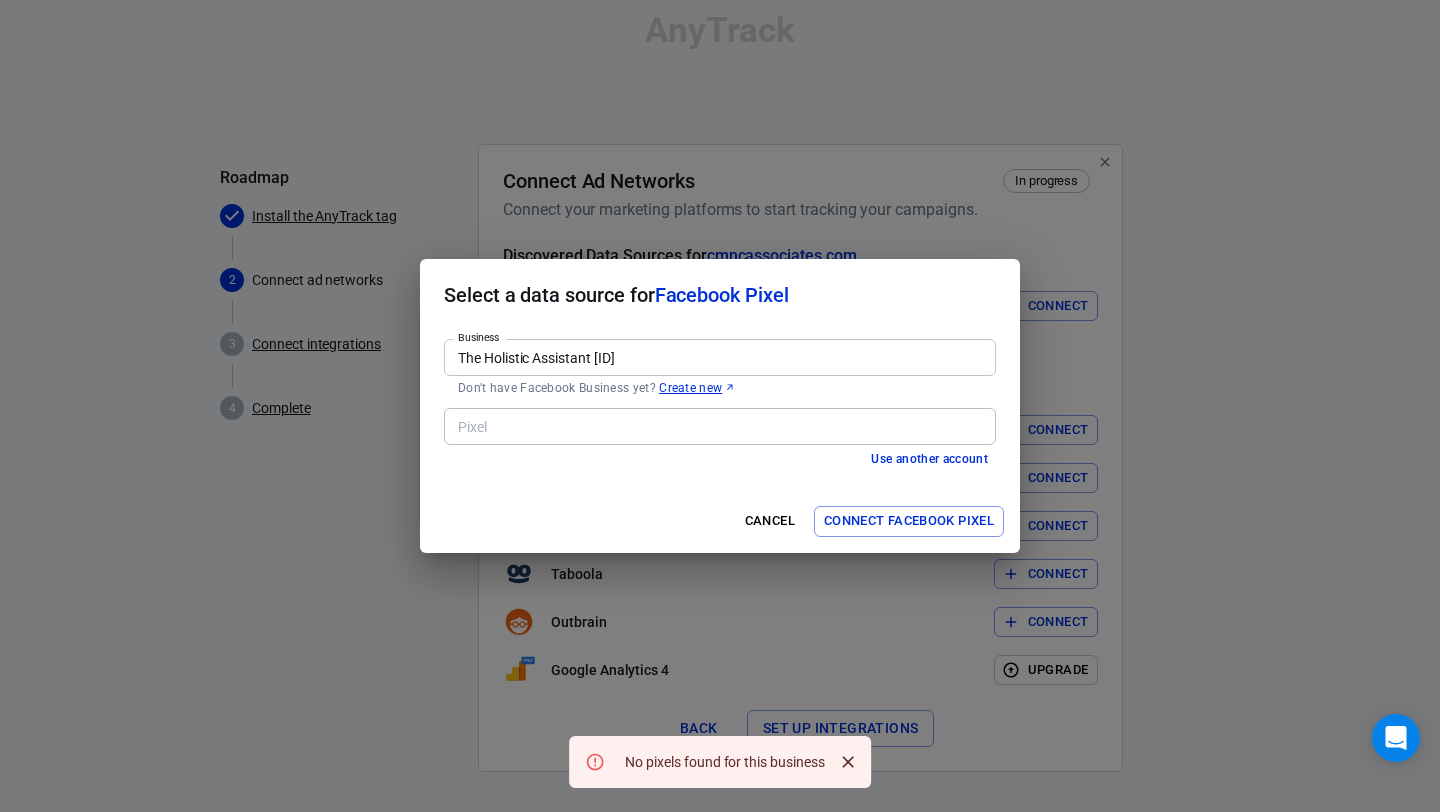 click on "The Holistic Assistant [ID]" at bounding box center (718, 357) 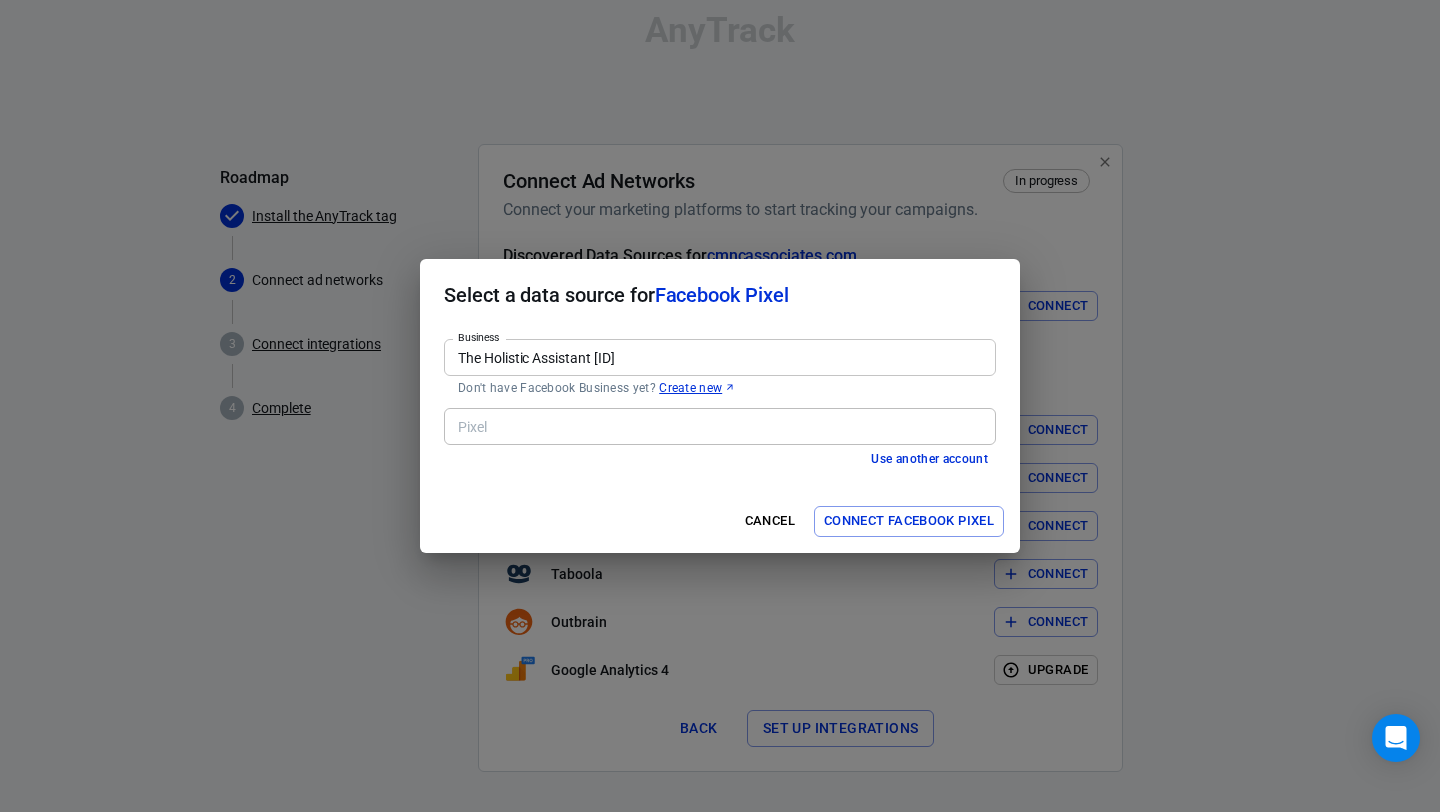 click on "Select a data source for  Facebook Pixel" at bounding box center [720, 295] 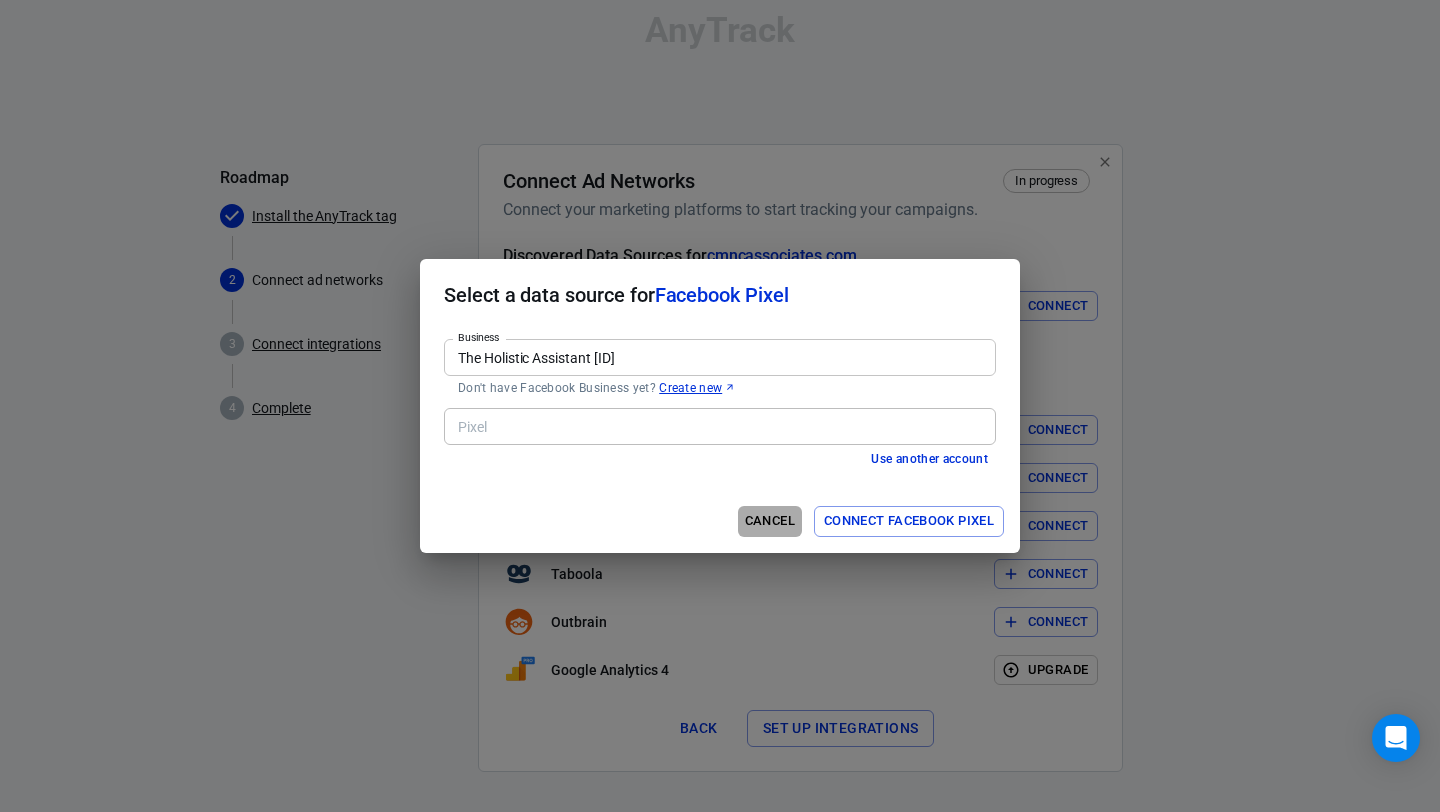 click on "Cancel" at bounding box center (770, 521) 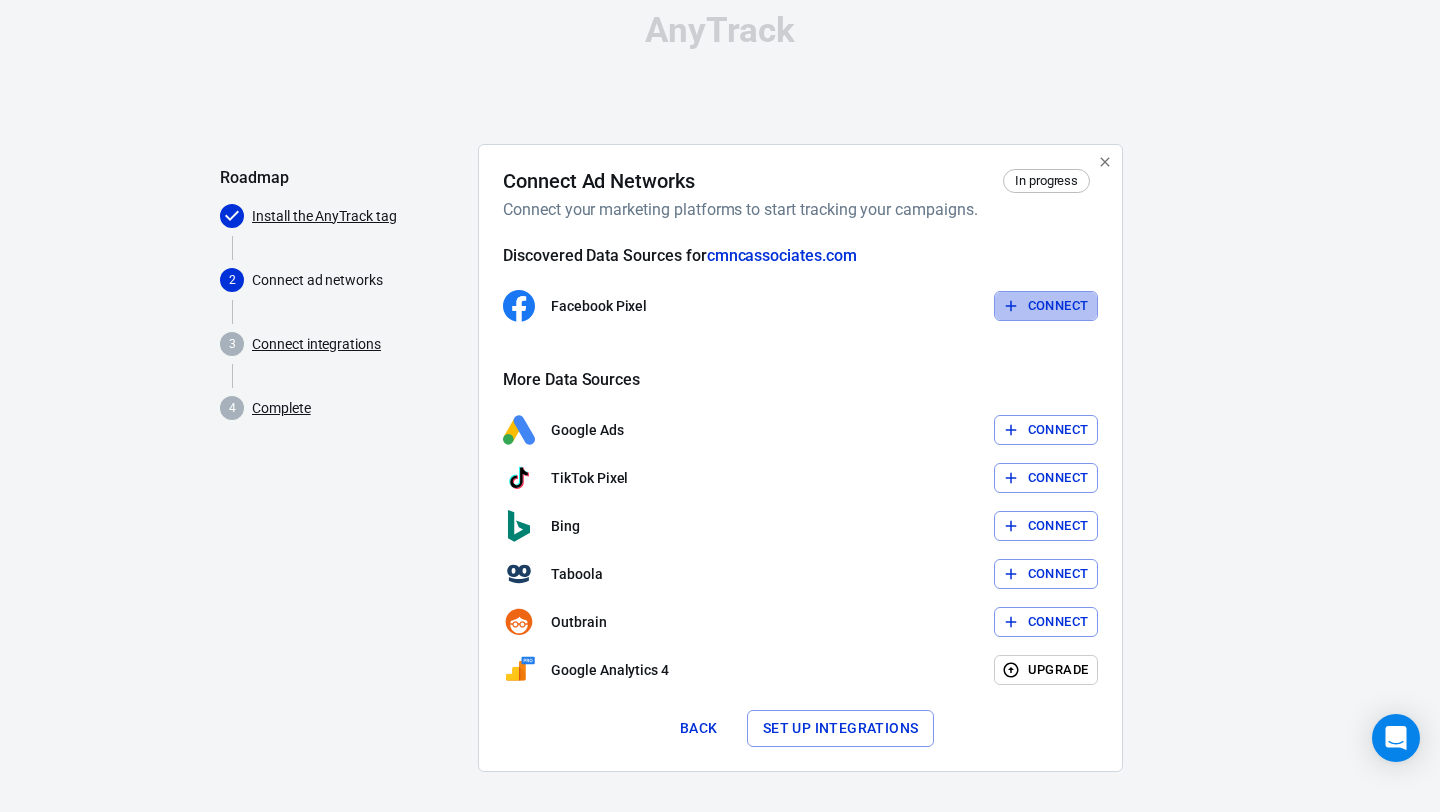 click on "Connect" at bounding box center (1046, 306) 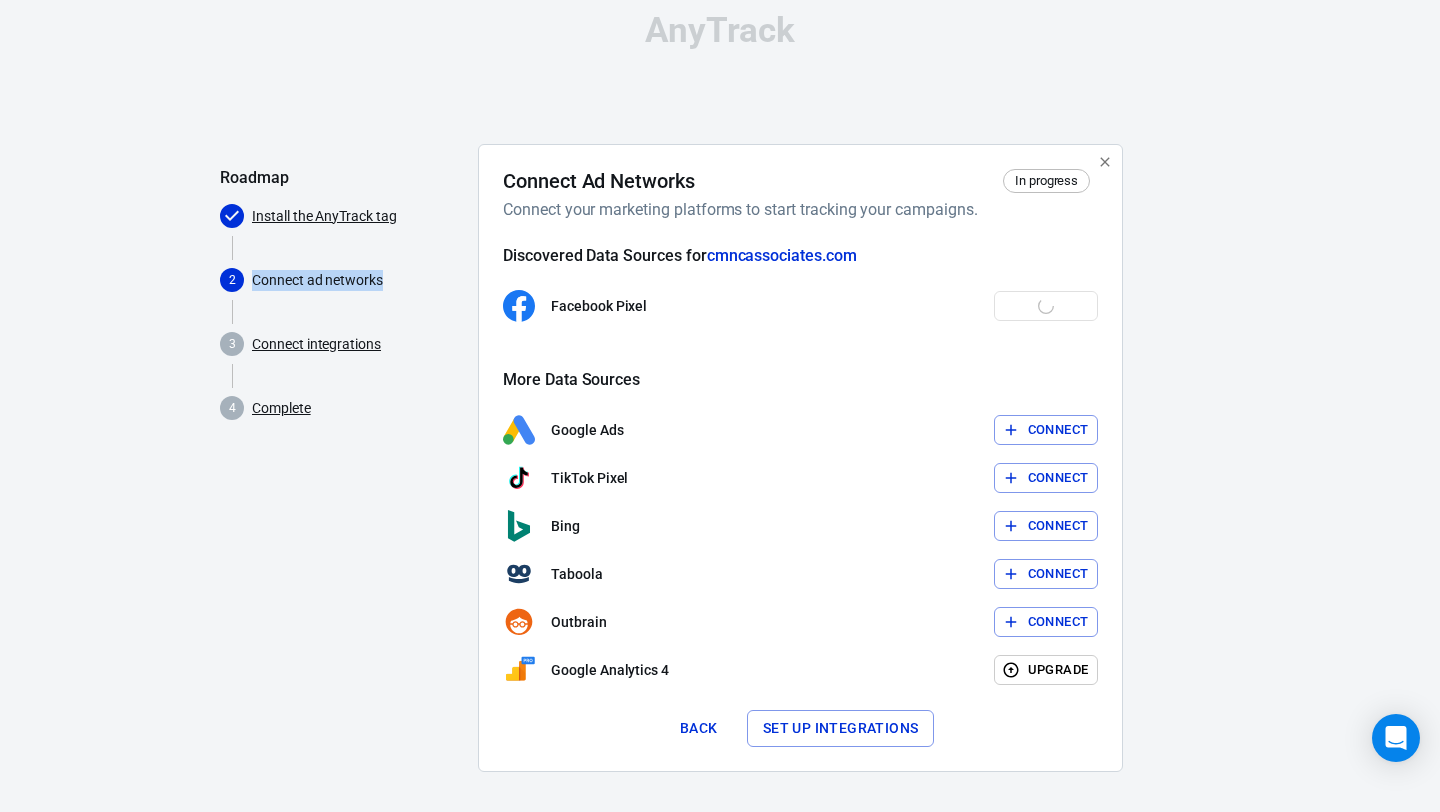 drag, startPoint x: 252, startPoint y: 280, endPoint x: 391, endPoint y: 279, distance: 139.0036 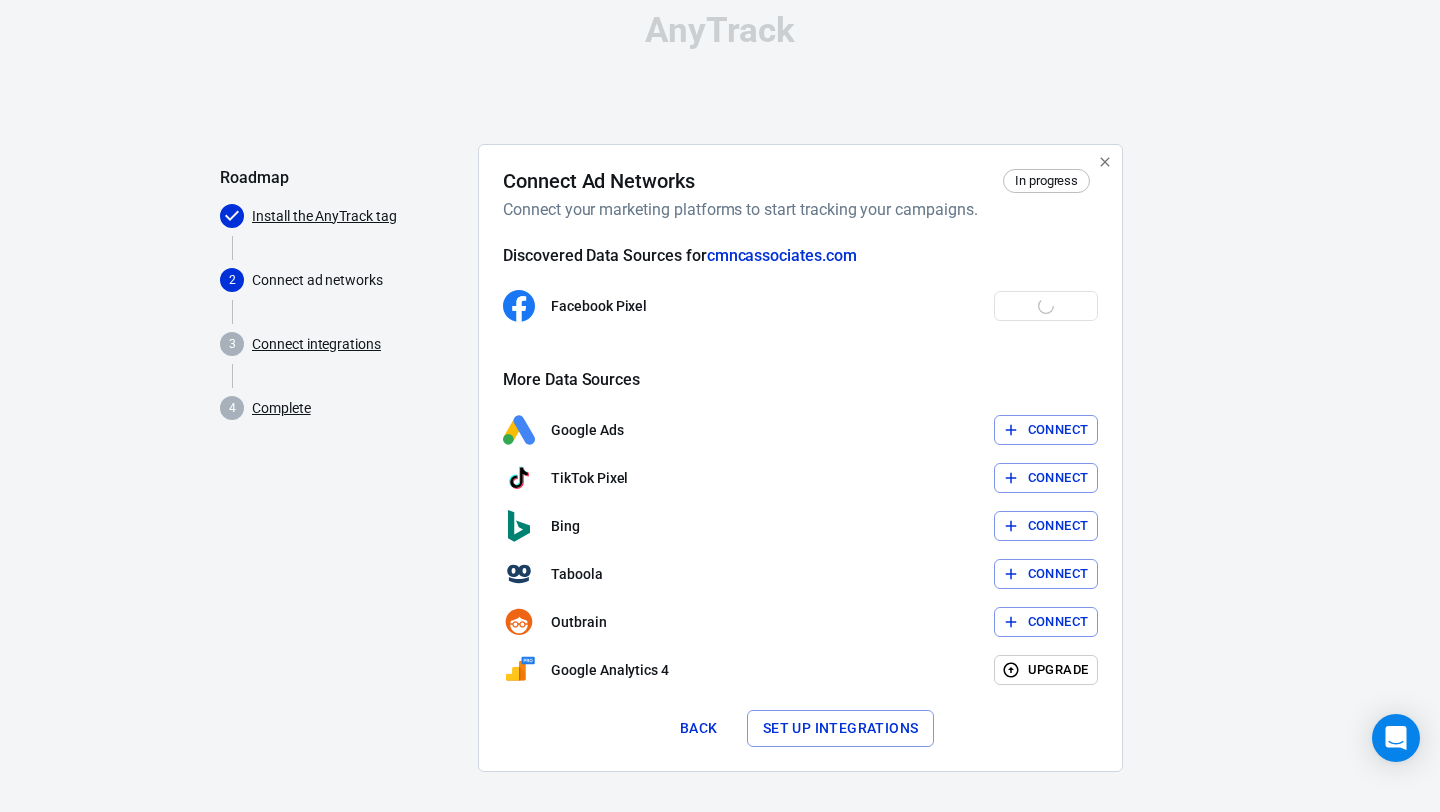 click on "Facebook Pixel" at bounding box center (599, 306) 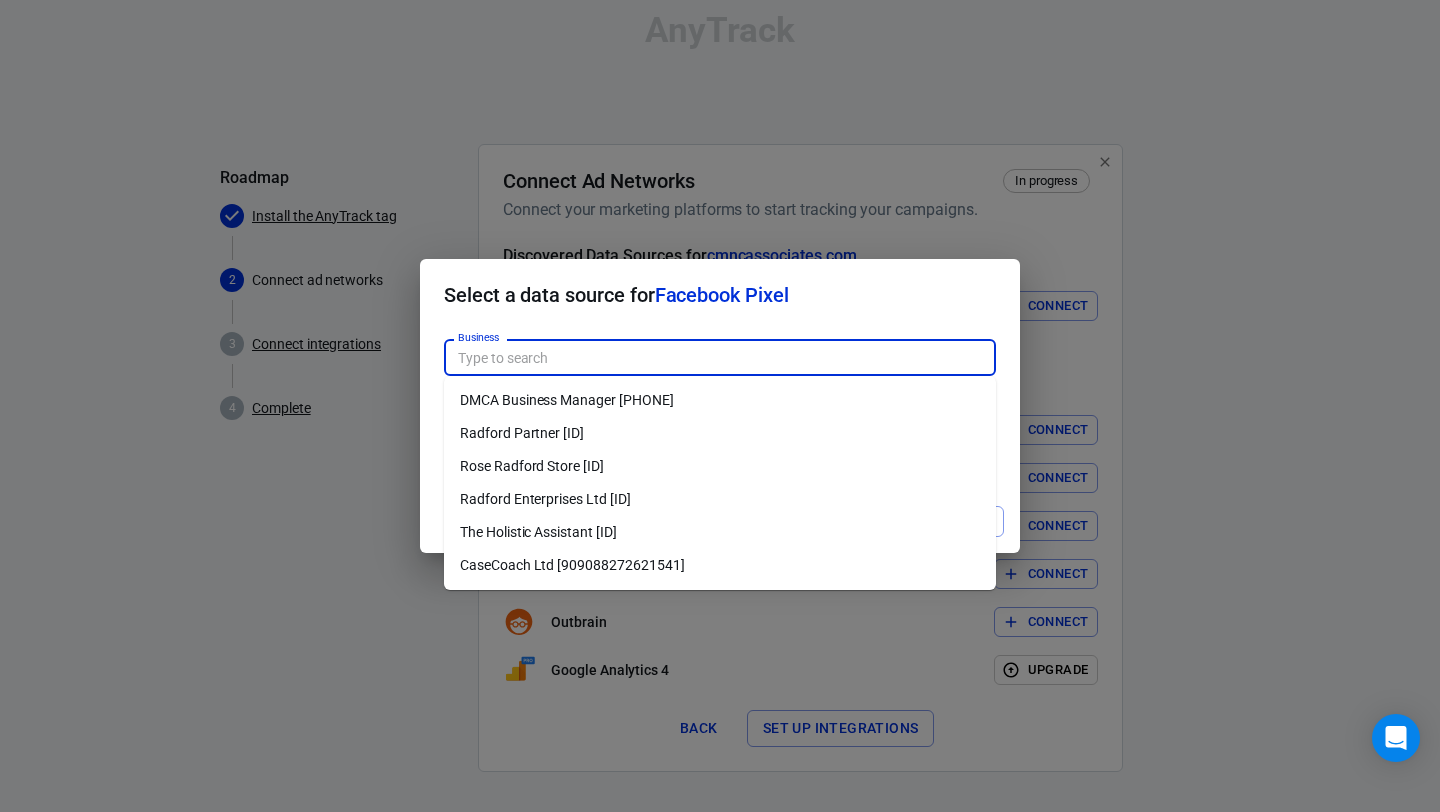 click on "Business" at bounding box center (718, 357) 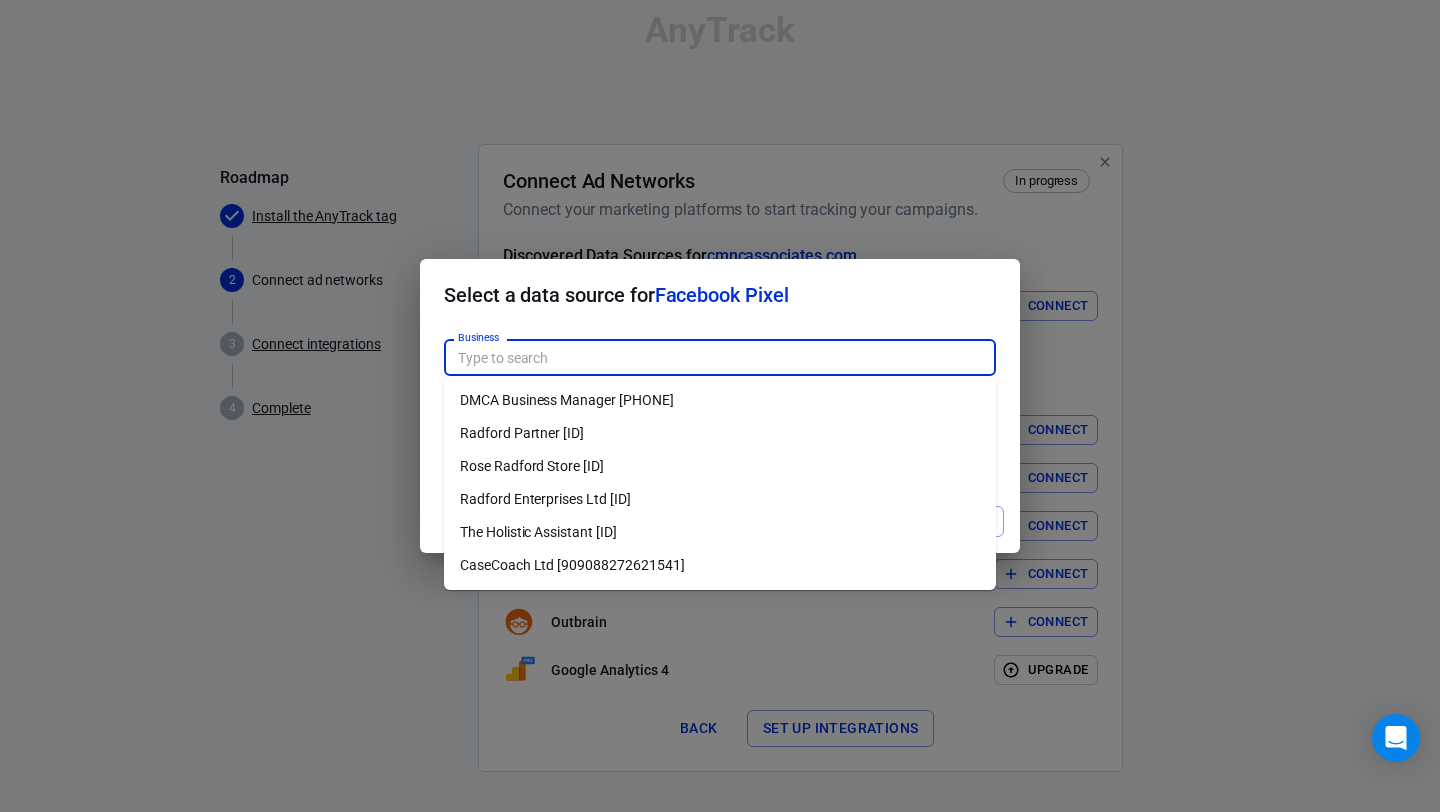 click on "Radford Enterprises Ltd [ID]" at bounding box center (720, 499) 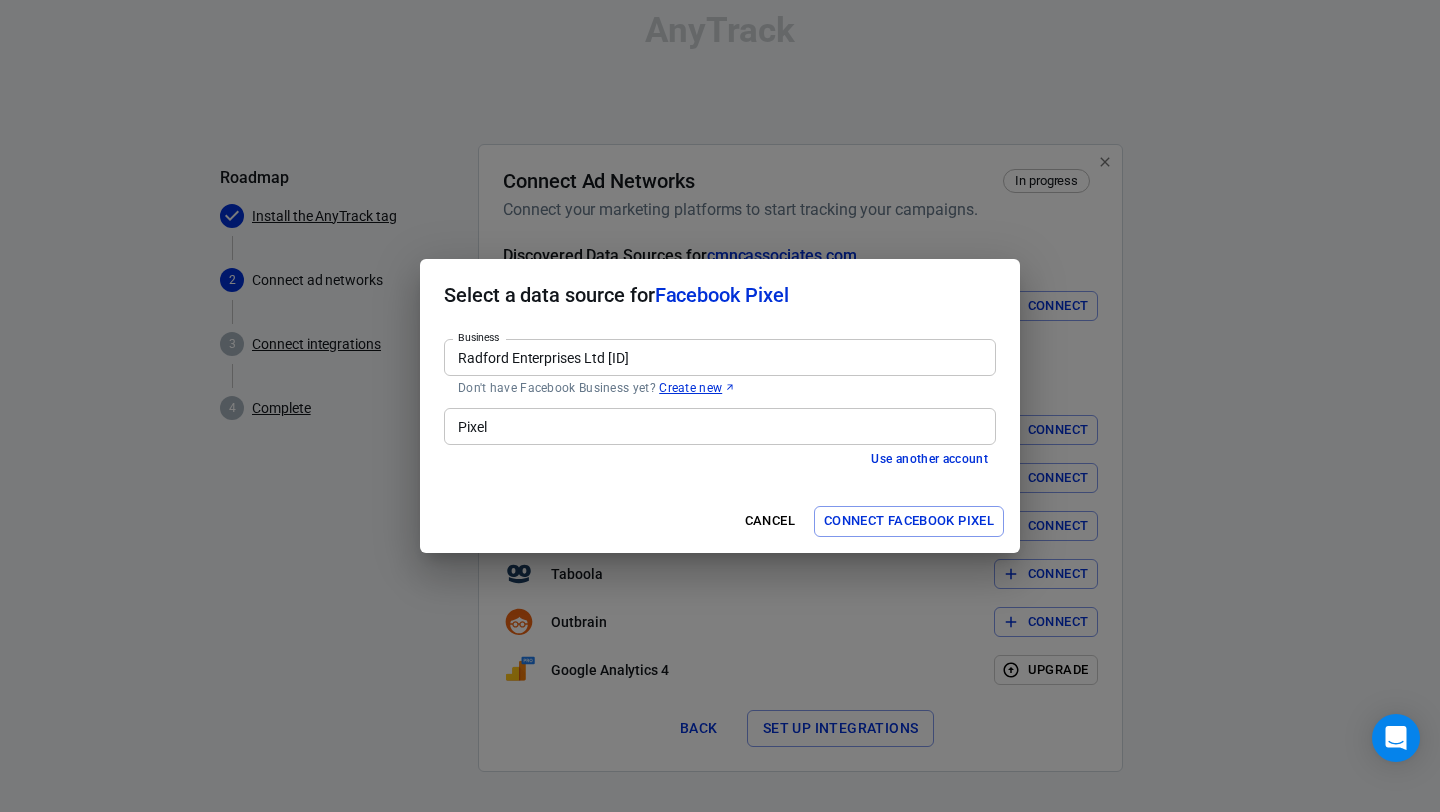 click on "Pixel" at bounding box center (718, 426) 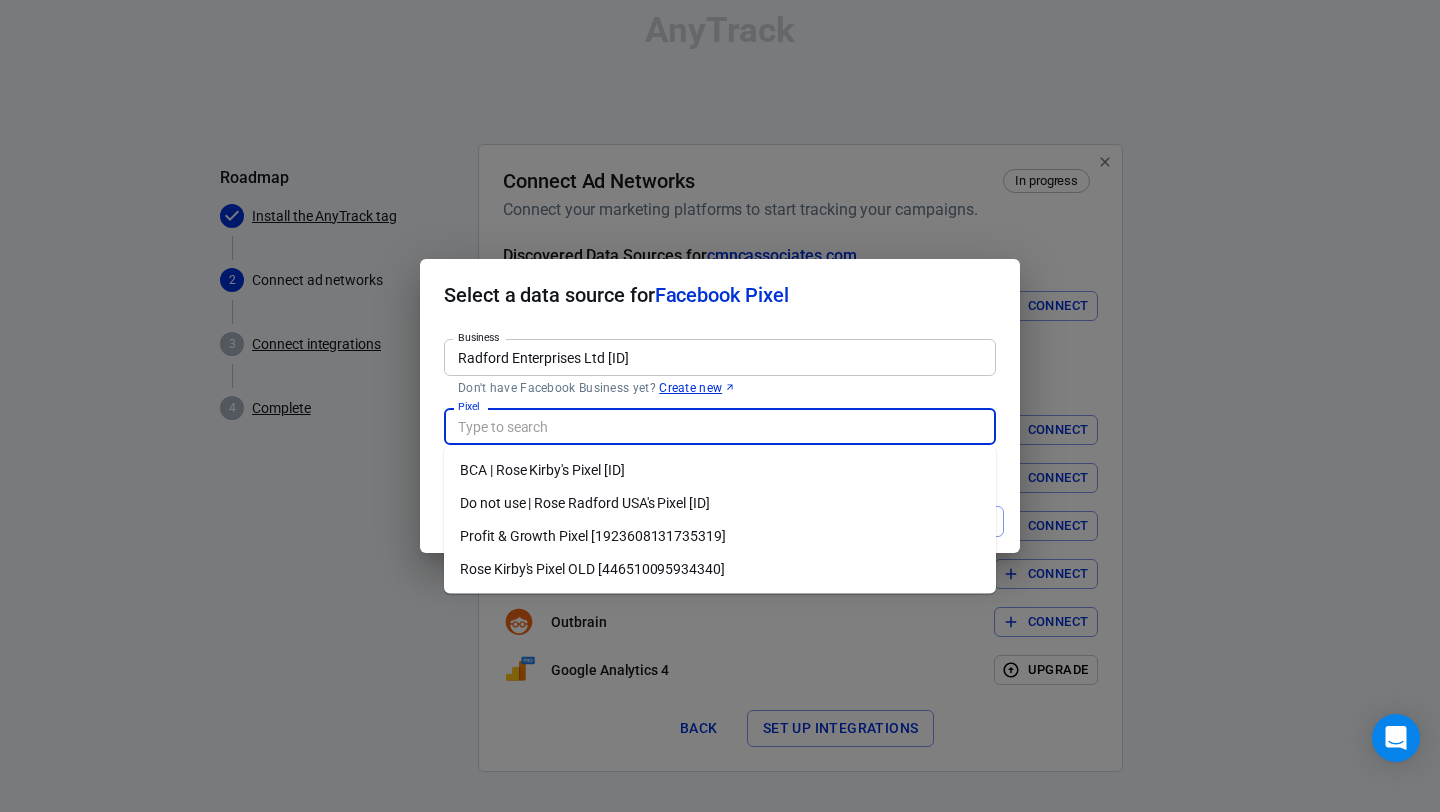 click on "Profit & Growth Pixel [1923608131735319]" at bounding box center [720, 536] 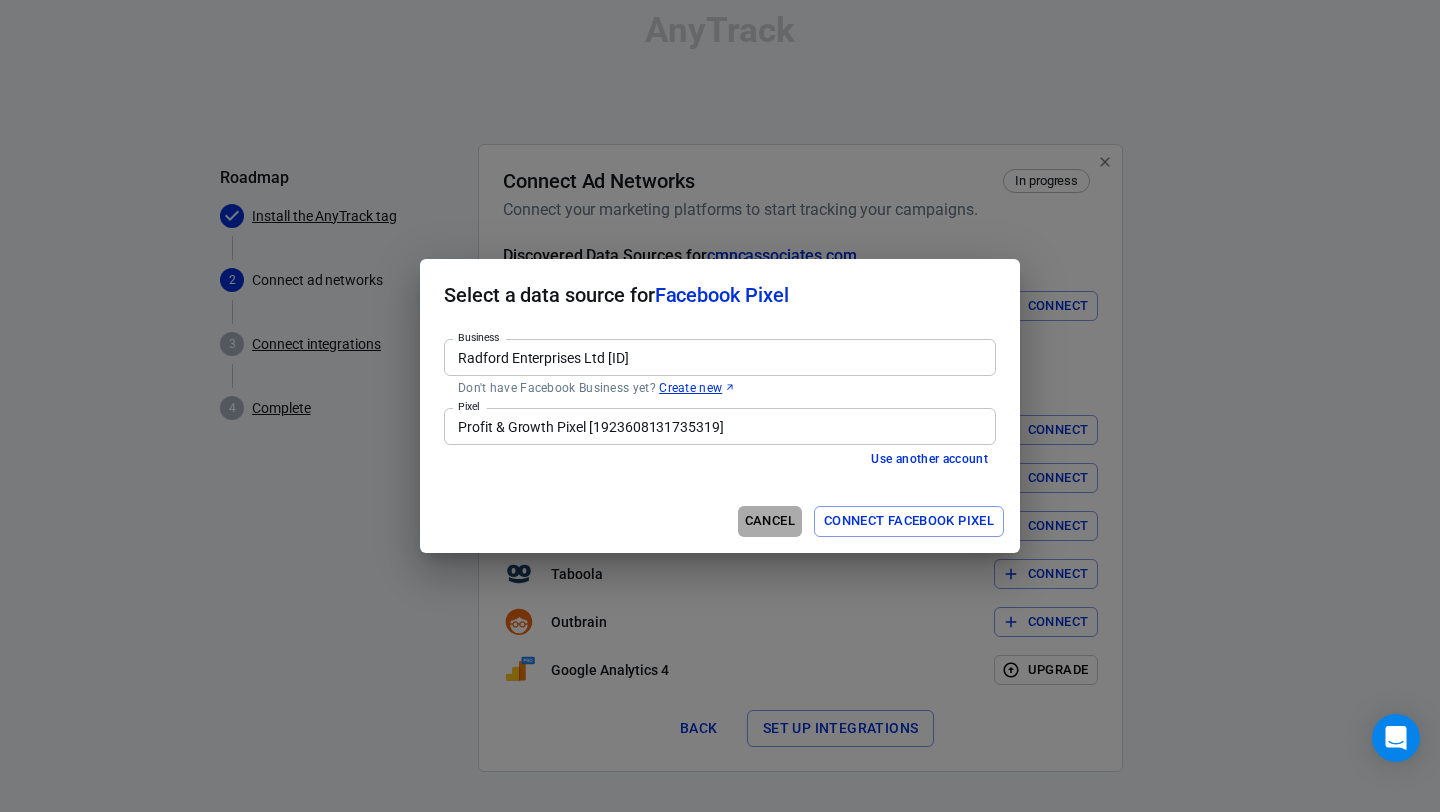 click on "Cancel" at bounding box center (770, 521) 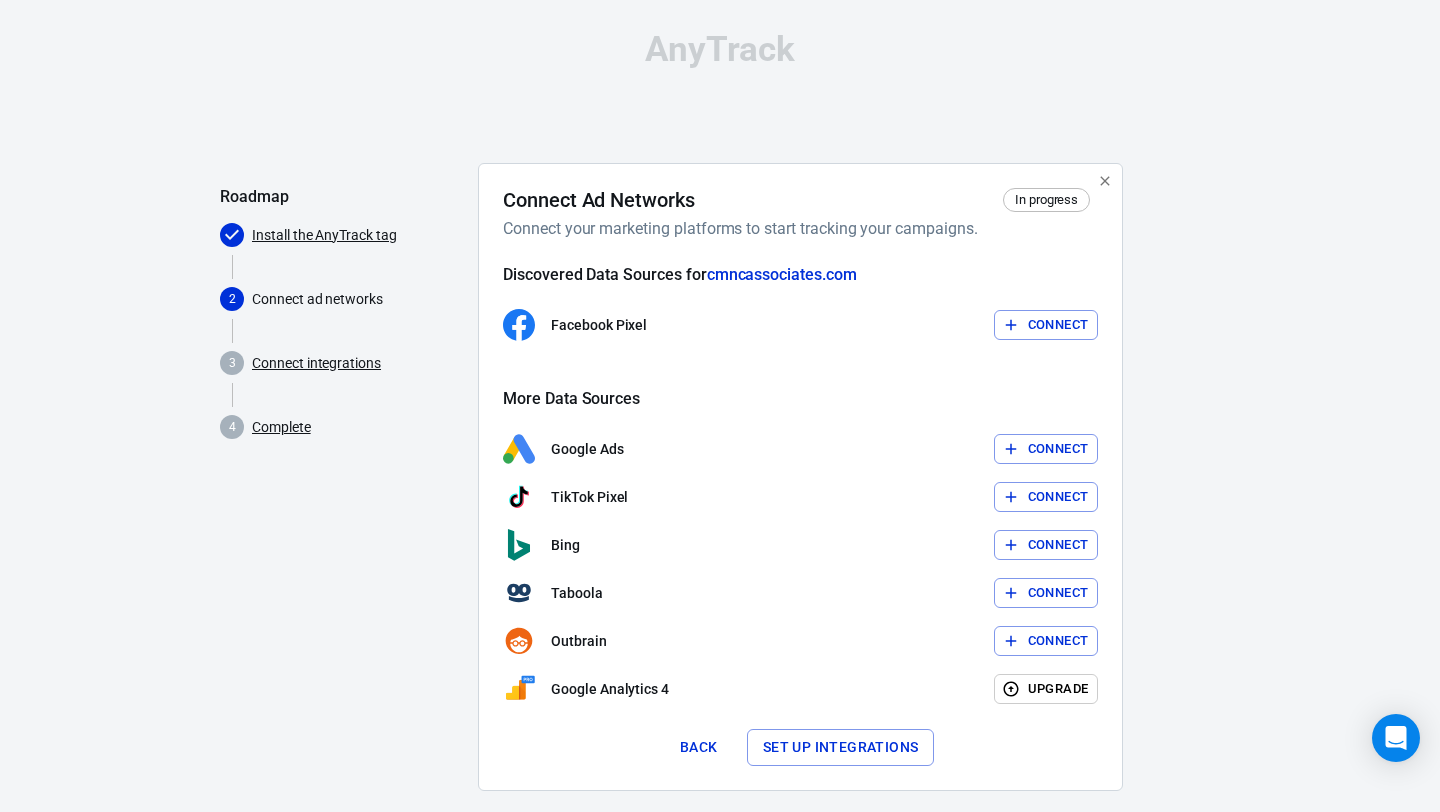 scroll, scrollTop: 26, scrollLeft: 0, axis: vertical 